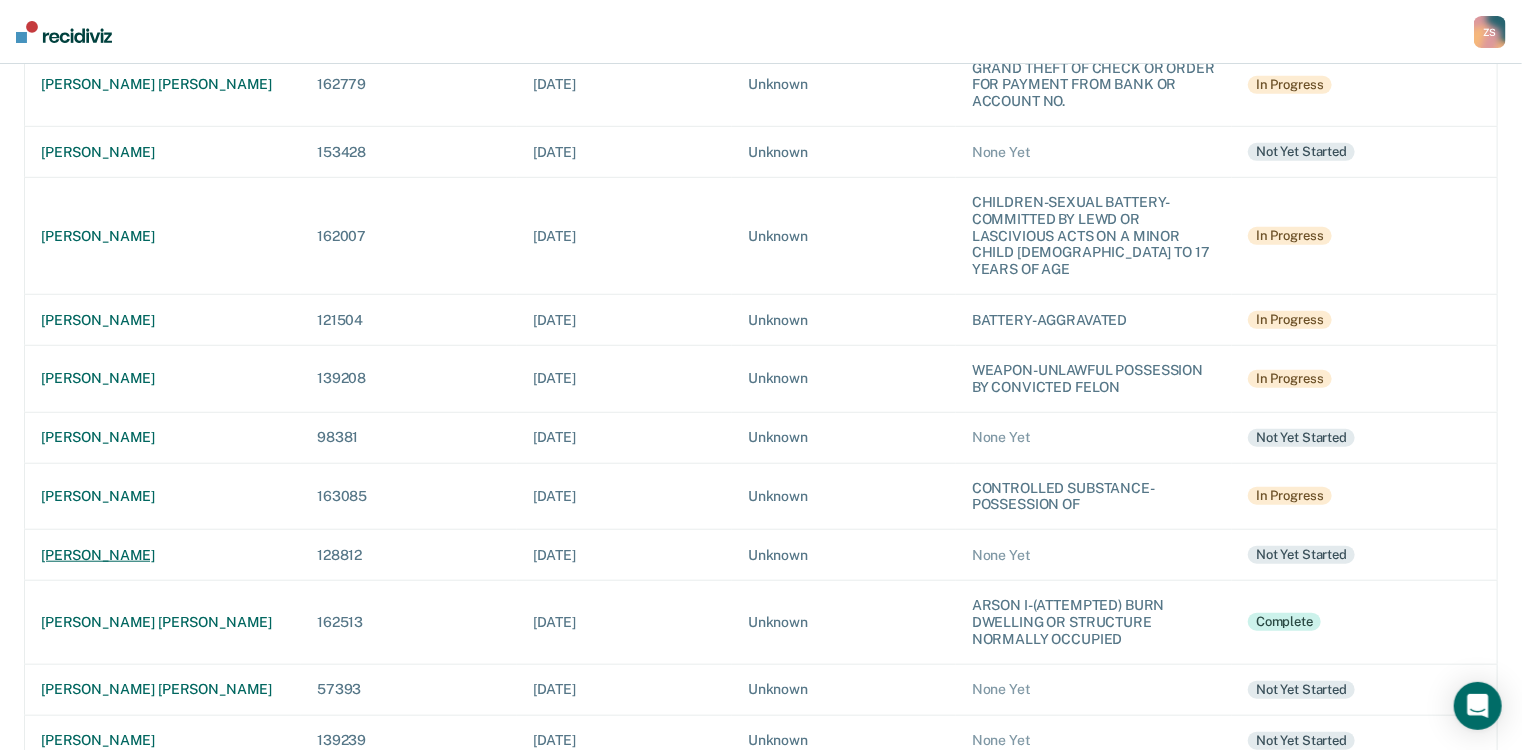 scroll, scrollTop: 640, scrollLeft: 0, axis: vertical 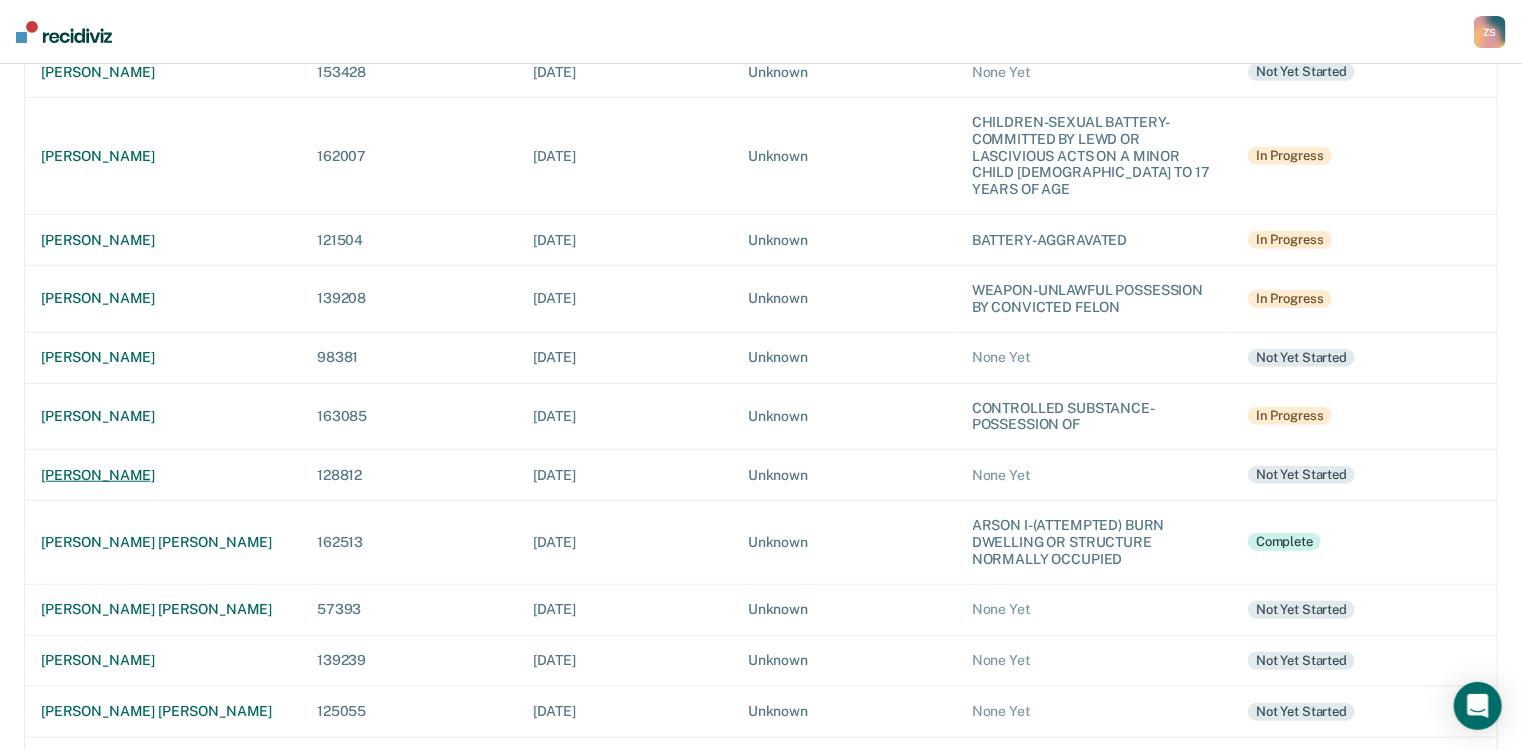 click on "[PERSON_NAME]" at bounding box center [163, 475] 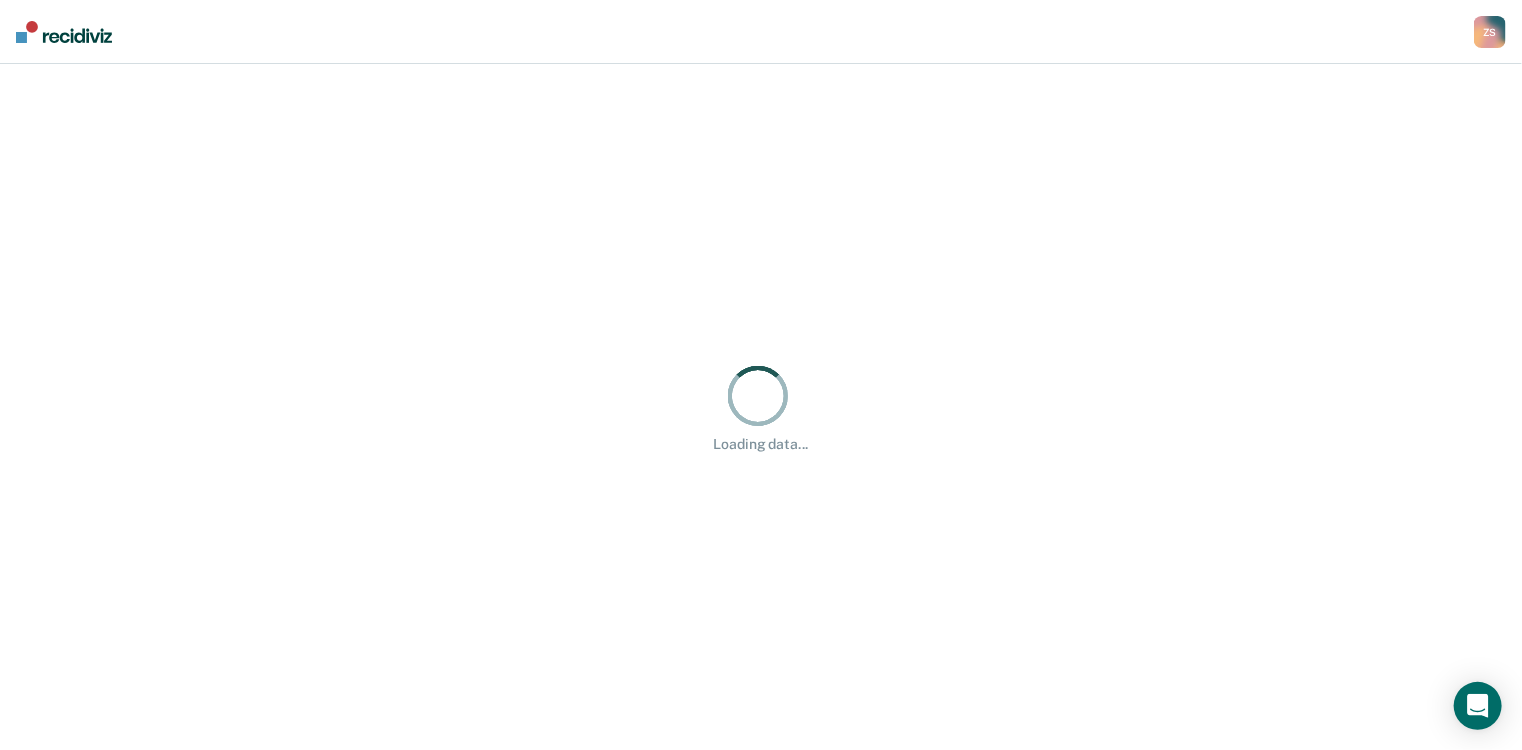 scroll, scrollTop: 0, scrollLeft: 0, axis: both 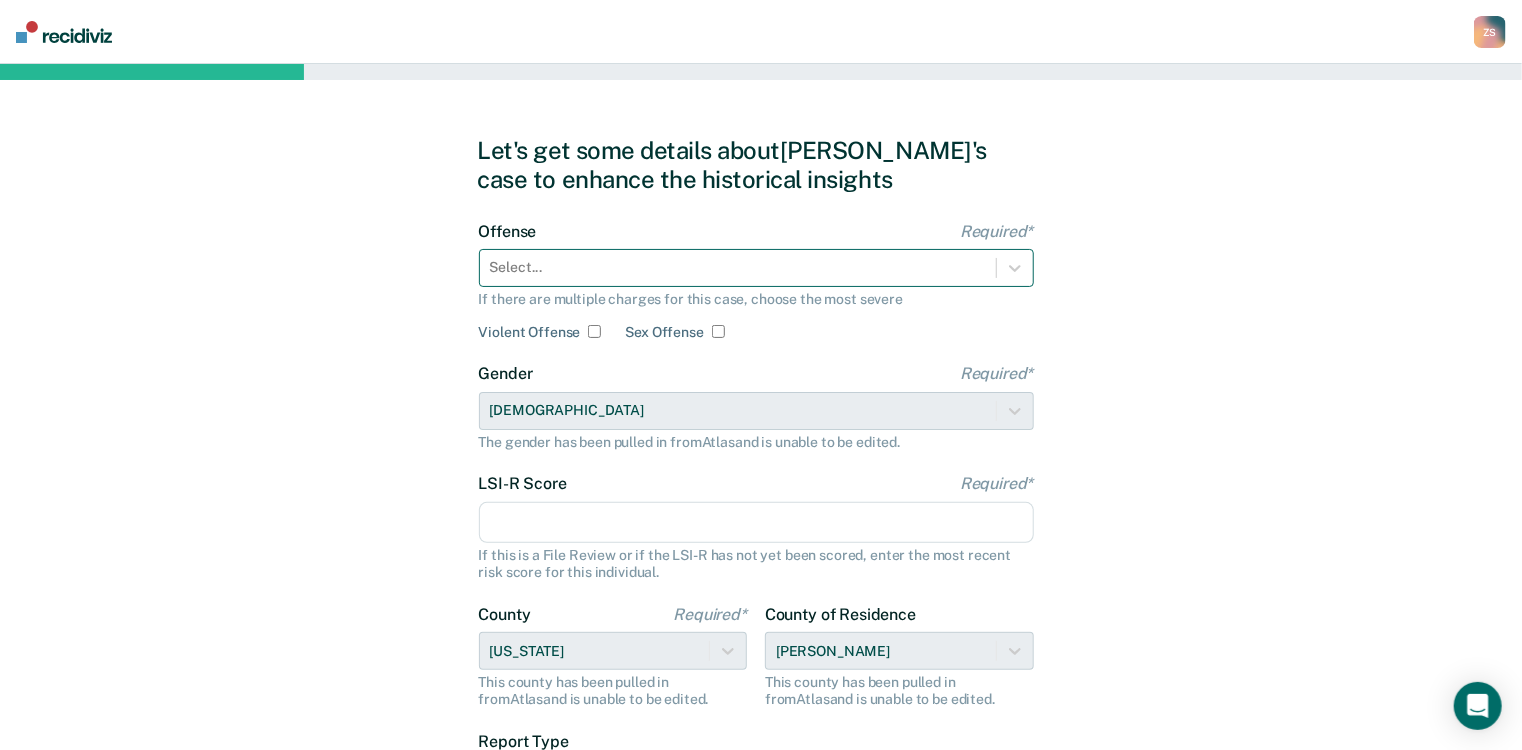 click at bounding box center (738, 267) 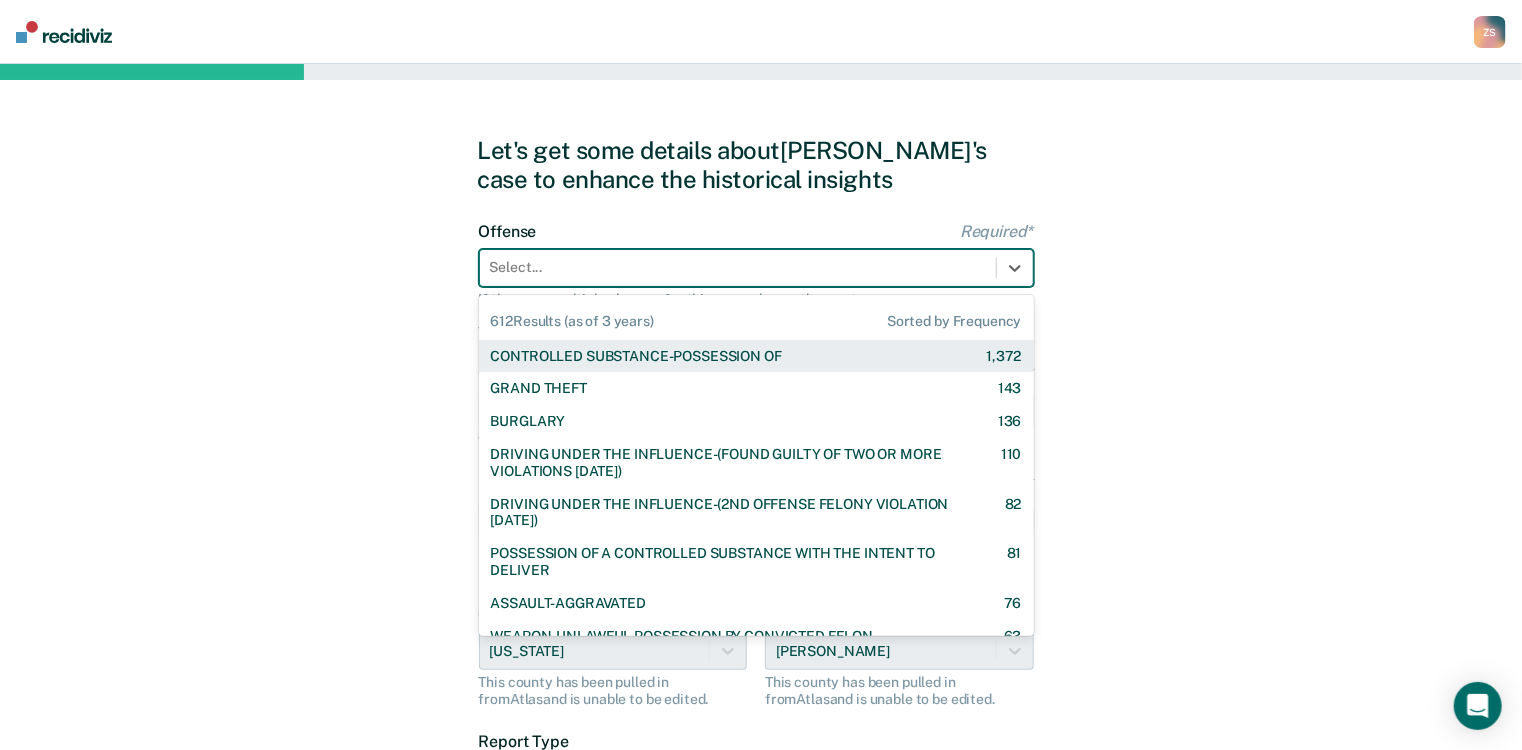 type on "p" 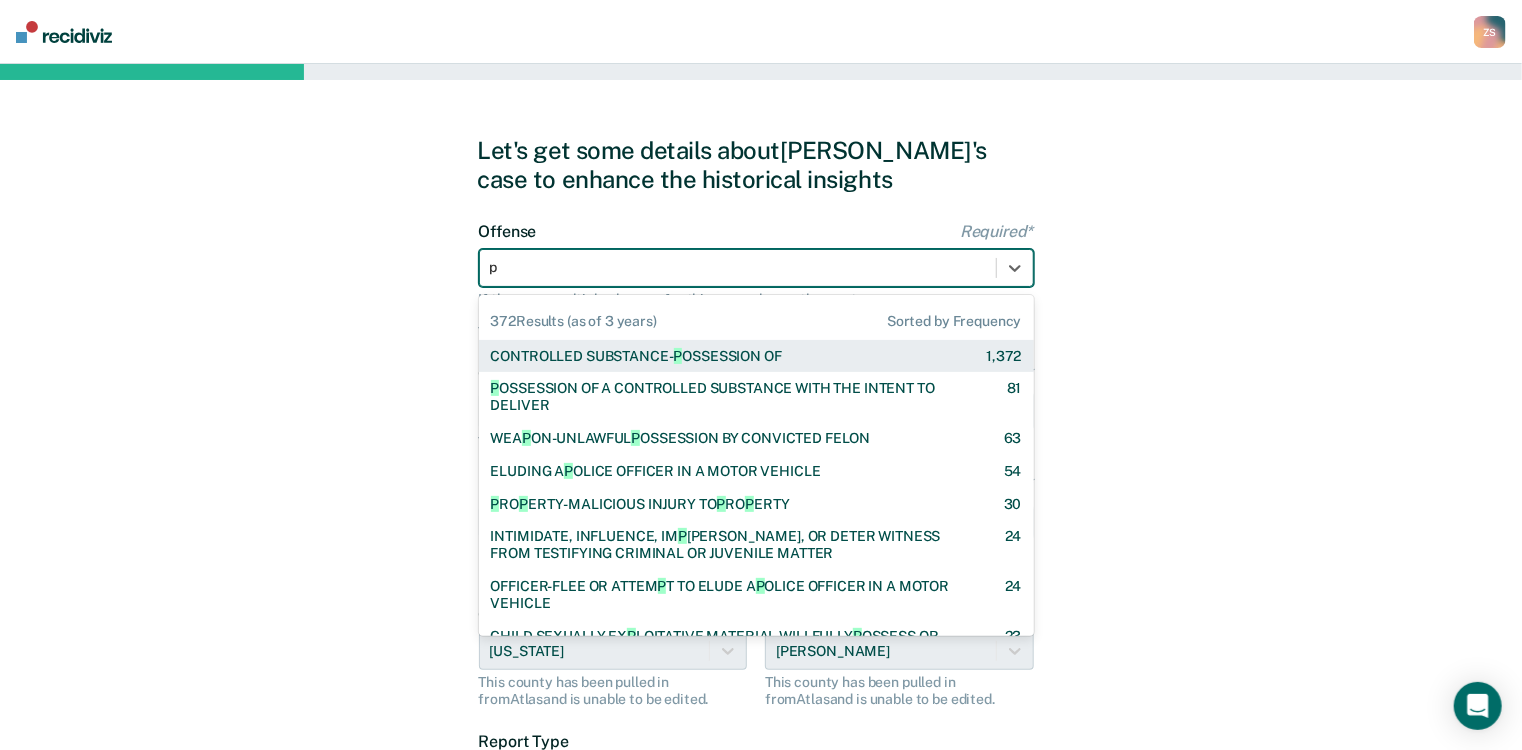click on "CONTROLLED SUBSTANCE- P OSSESSION OF" at bounding box center (636, 356) 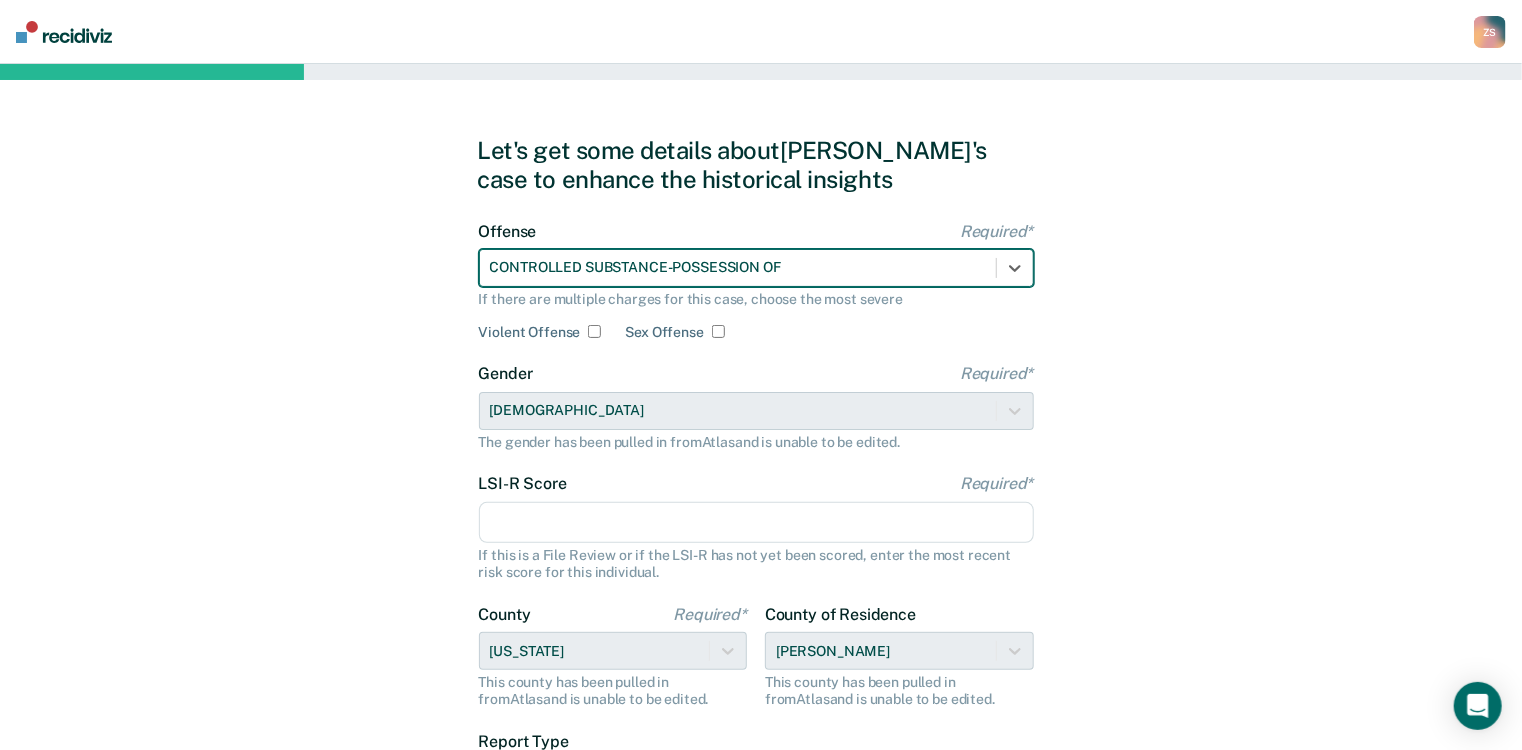click on "LSI-R Score  Required*" at bounding box center (756, 523) 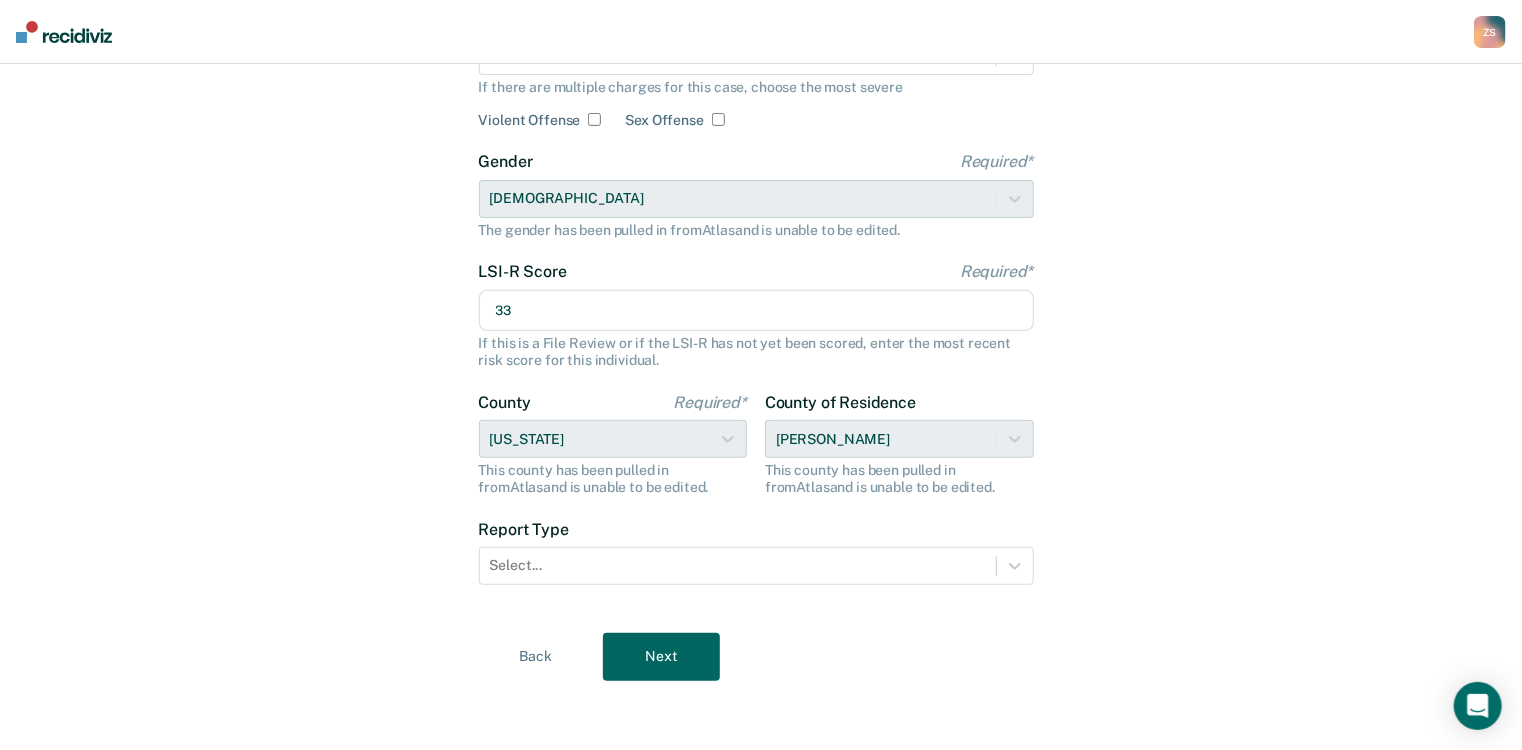 scroll, scrollTop: 215, scrollLeft: 0, axis: vertical 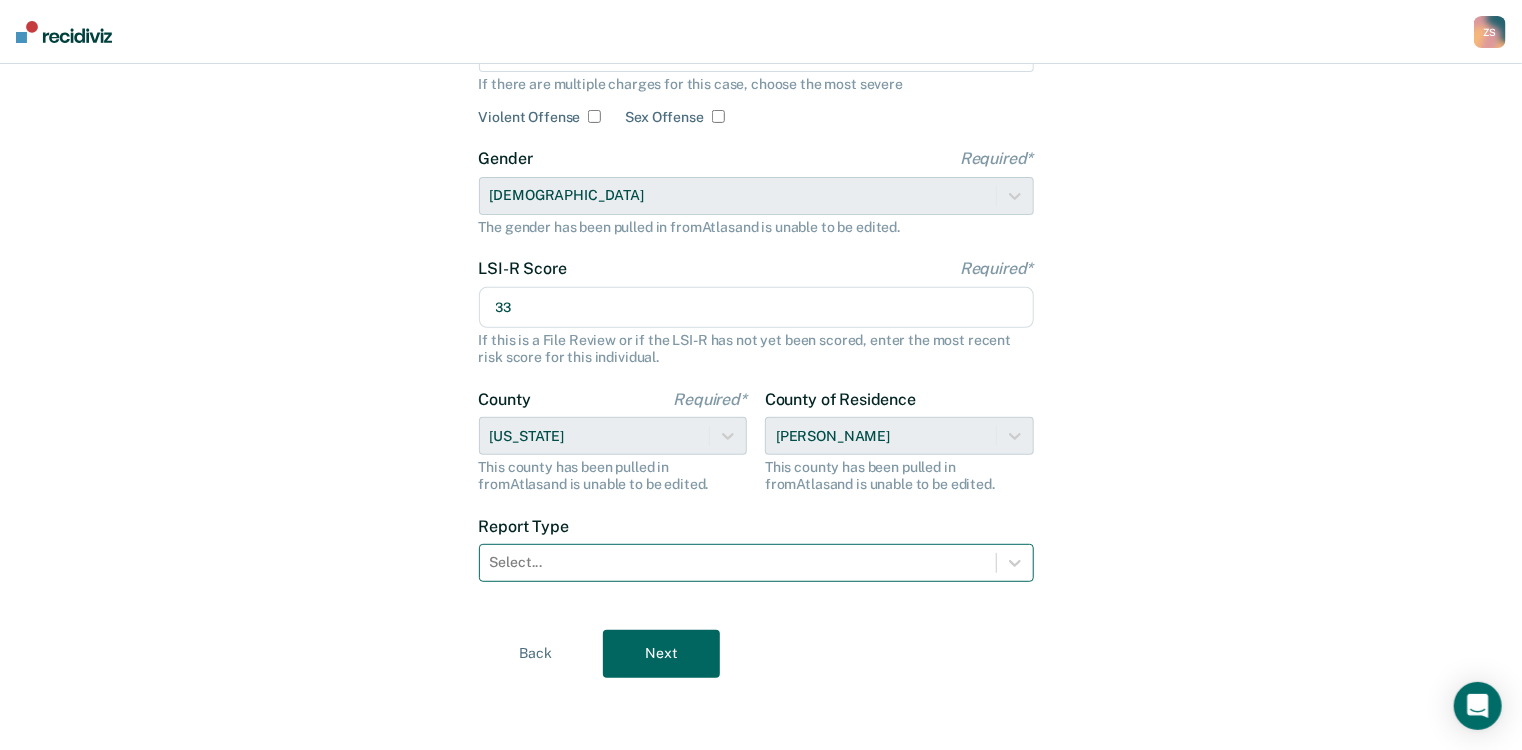 type on "33" 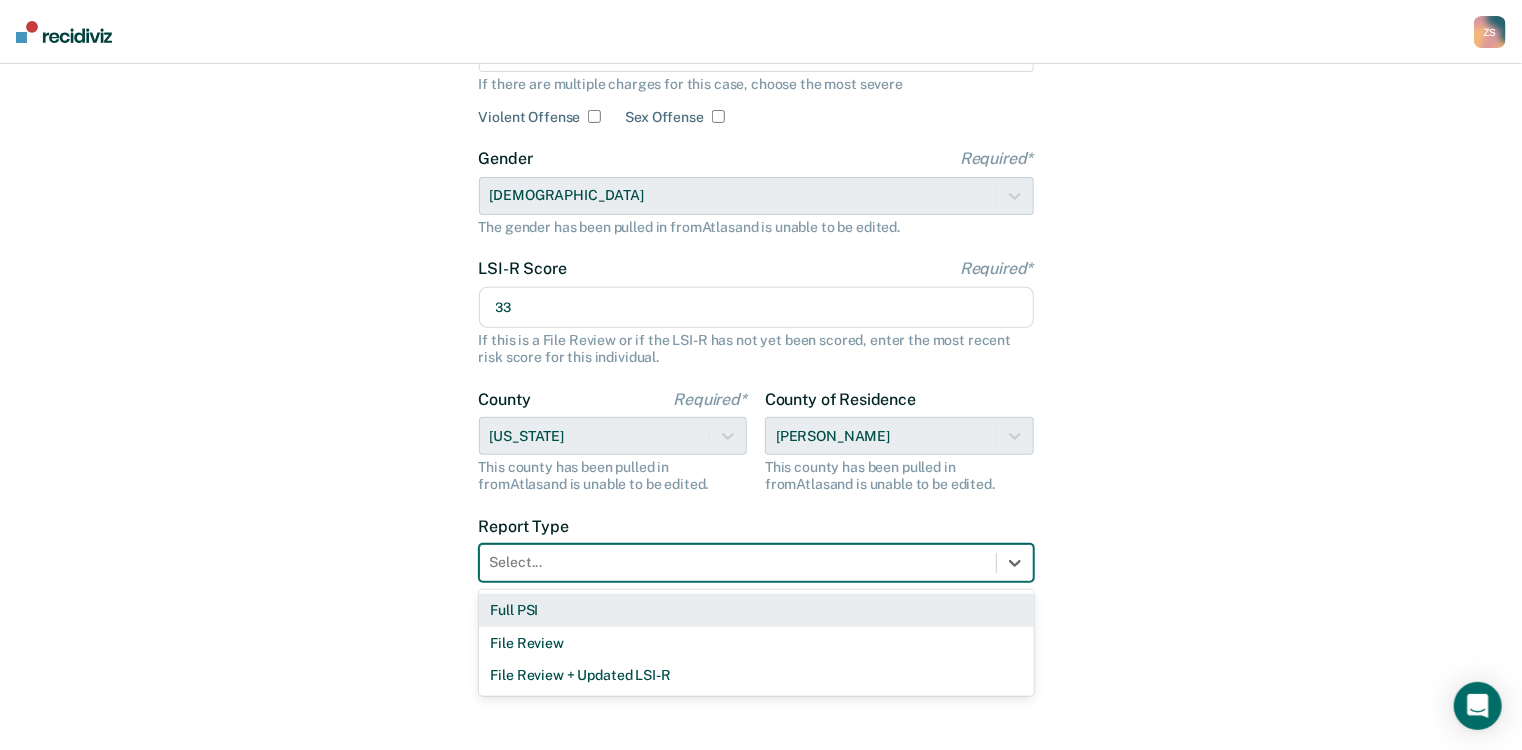 click on "Full PSI" at bounding box center [756, 610] 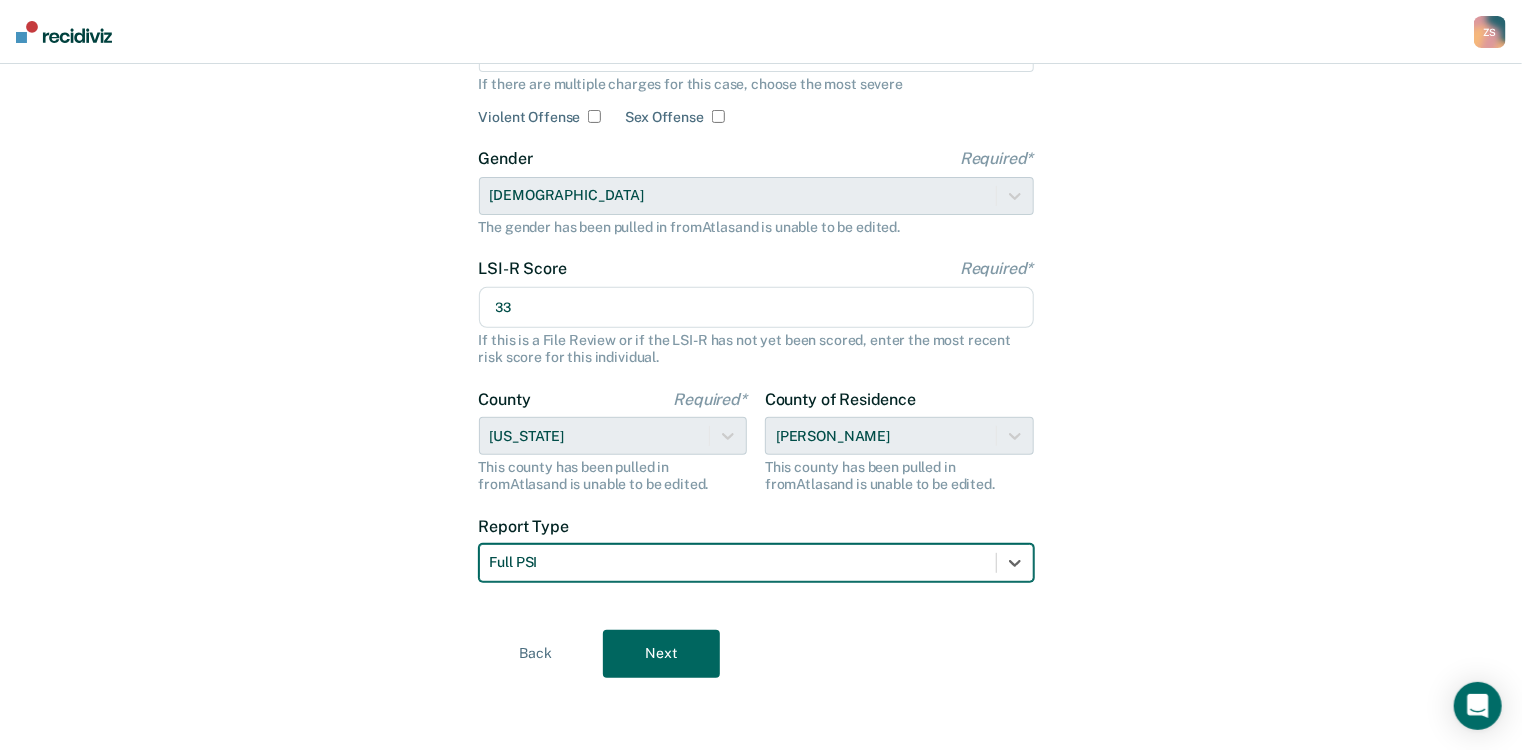 click on "Next" at bounding box center (661, 654) 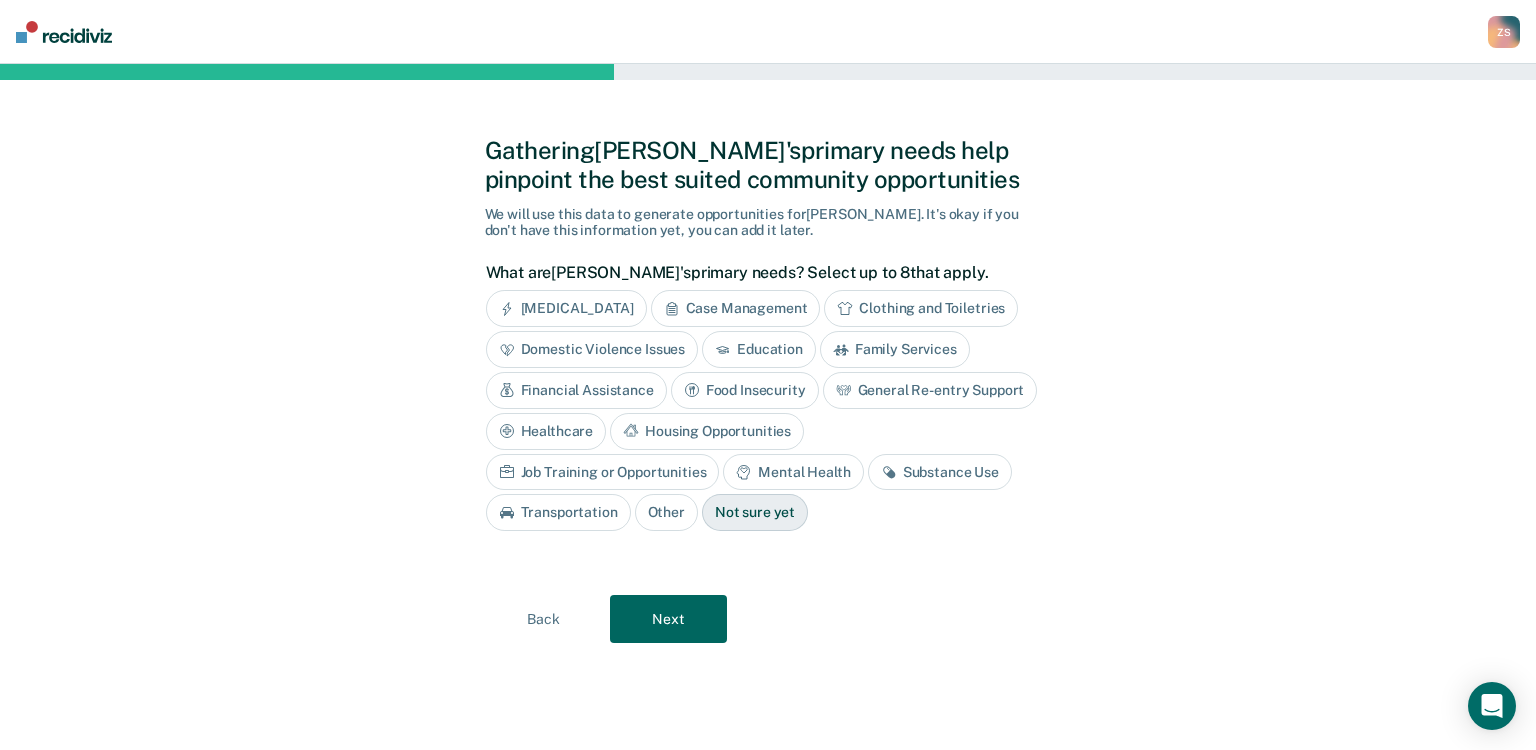 click on "Education" at bounding box center (759, 349) 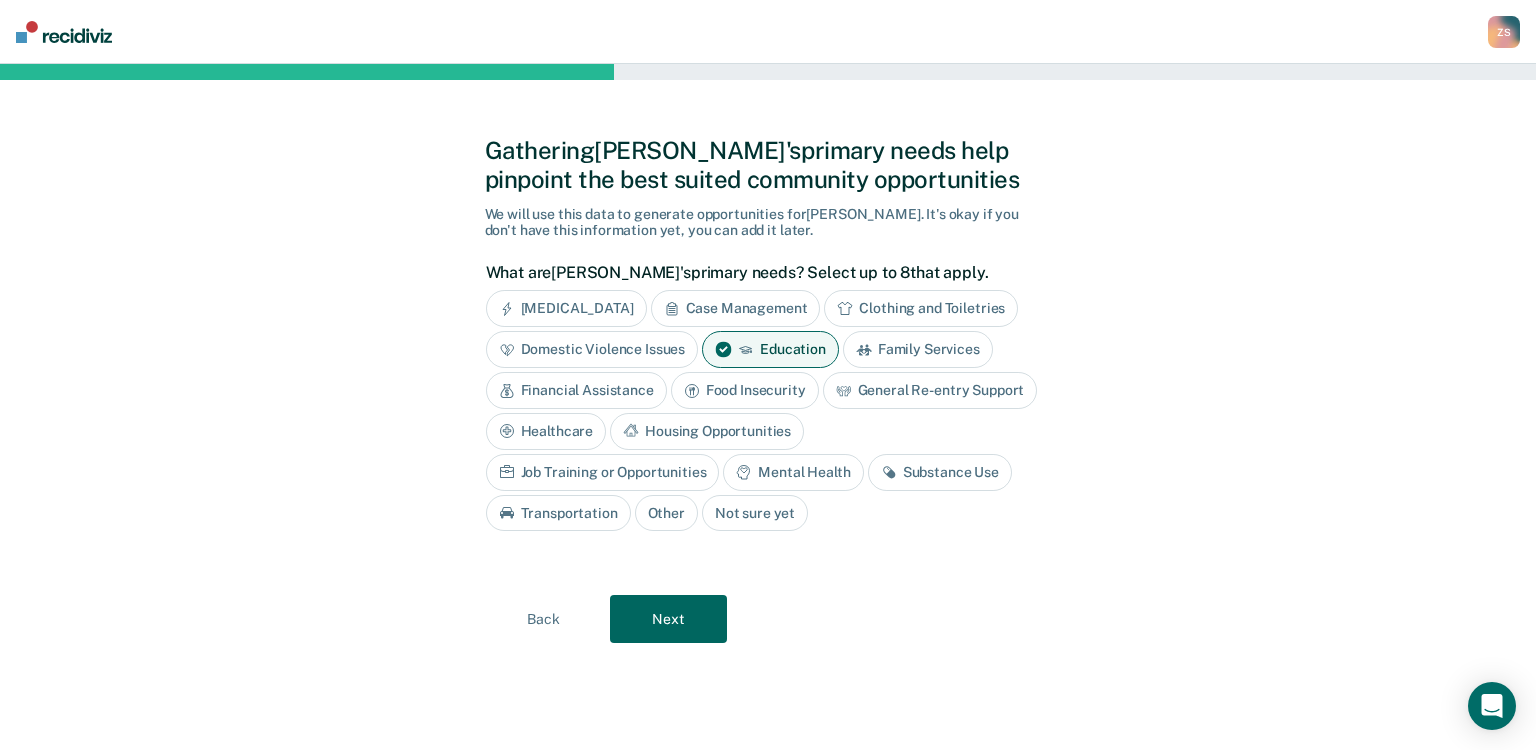 click on "Financial Assistance" at bounding box center (576, 390) 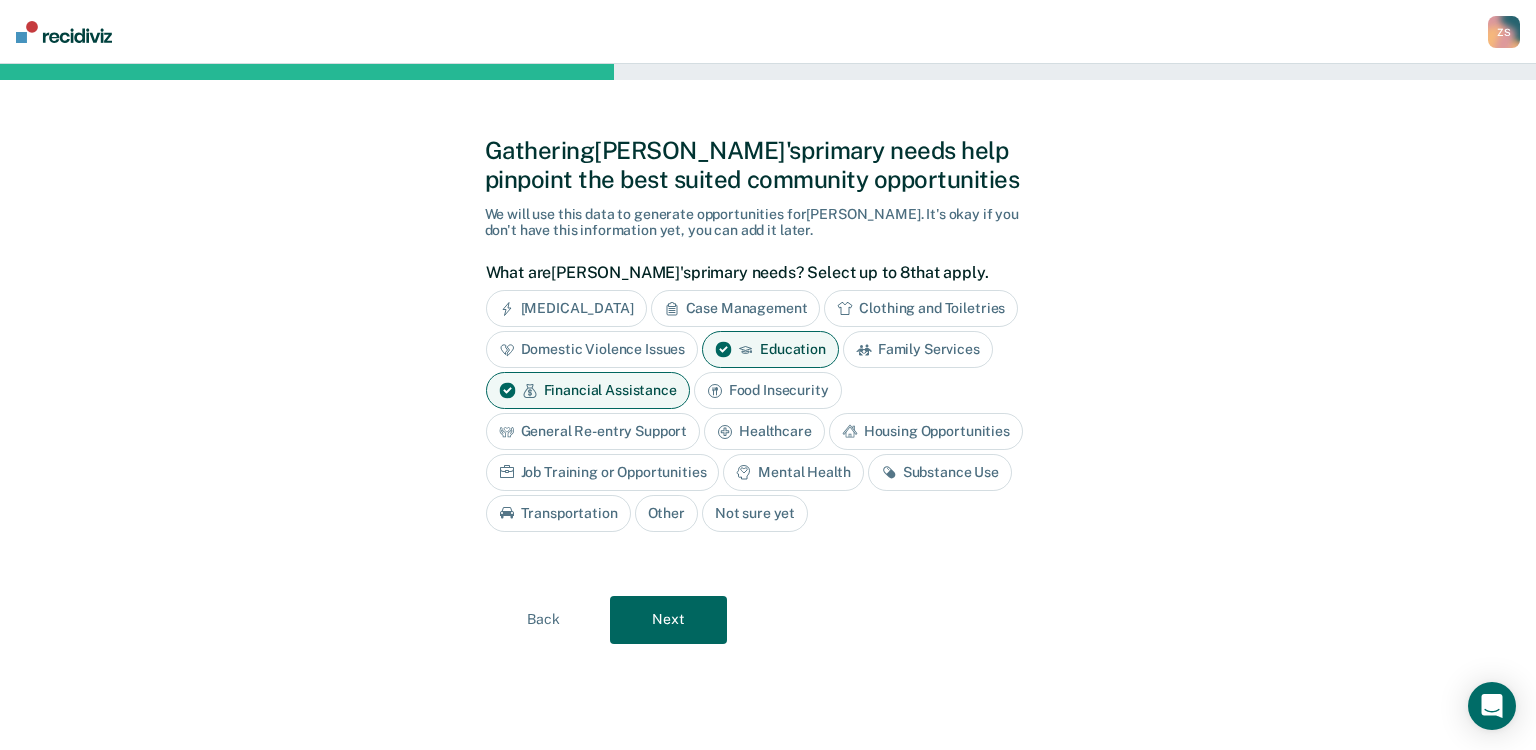 click on "Housing Opportunities" at bounding box center [926, 431] 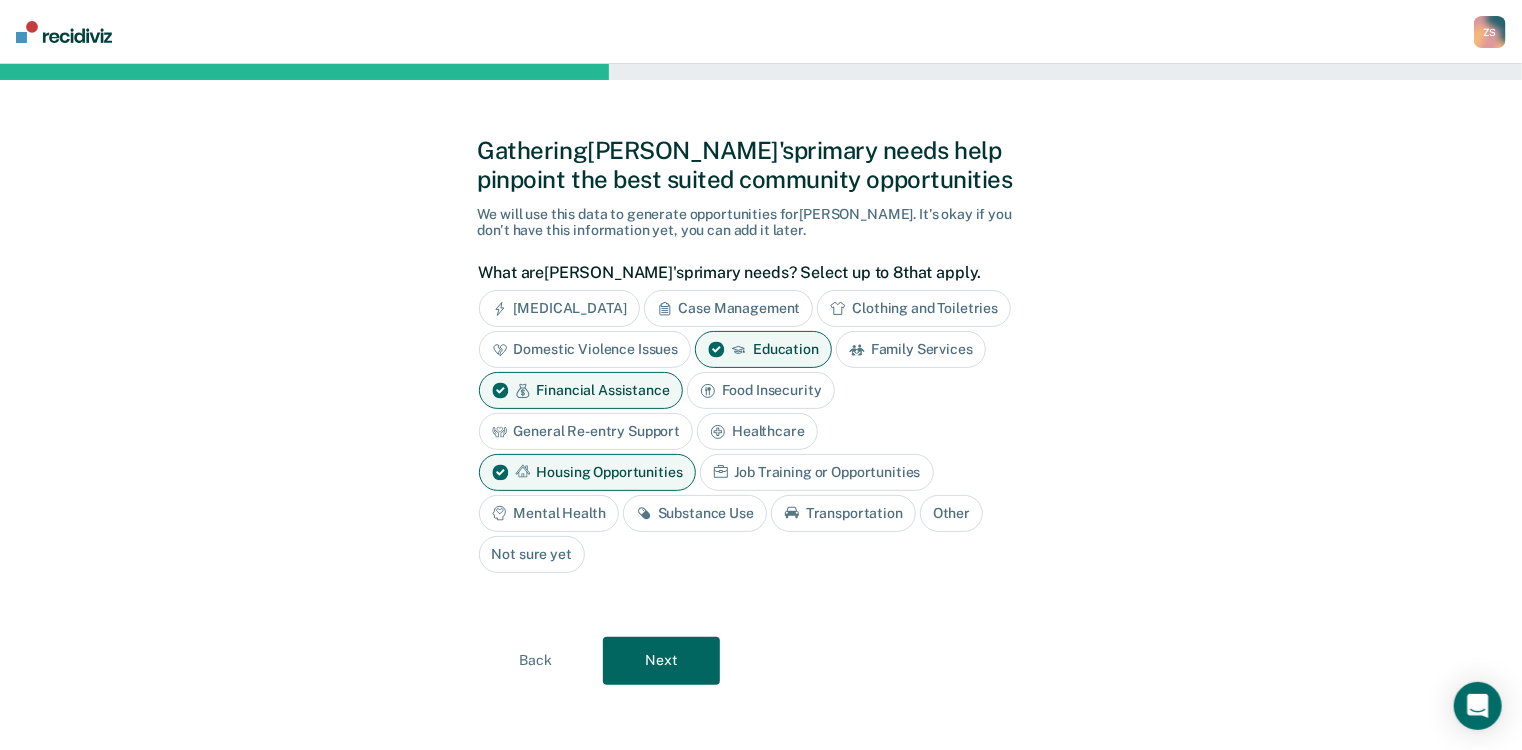 click on "Job Training or Opportunities" at bounding box center [817, 472] 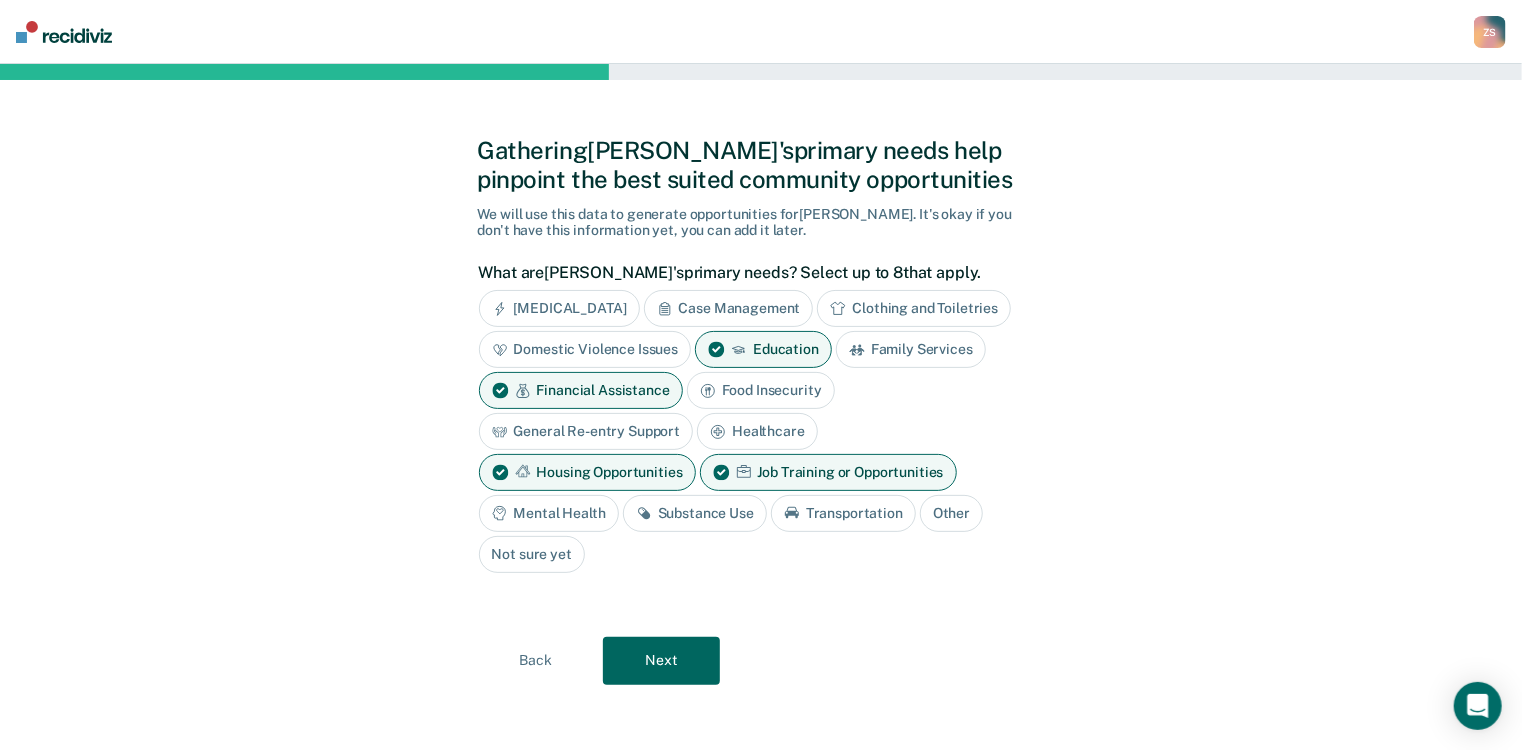 click on "Mental Health" at bounding box center (549, 513) 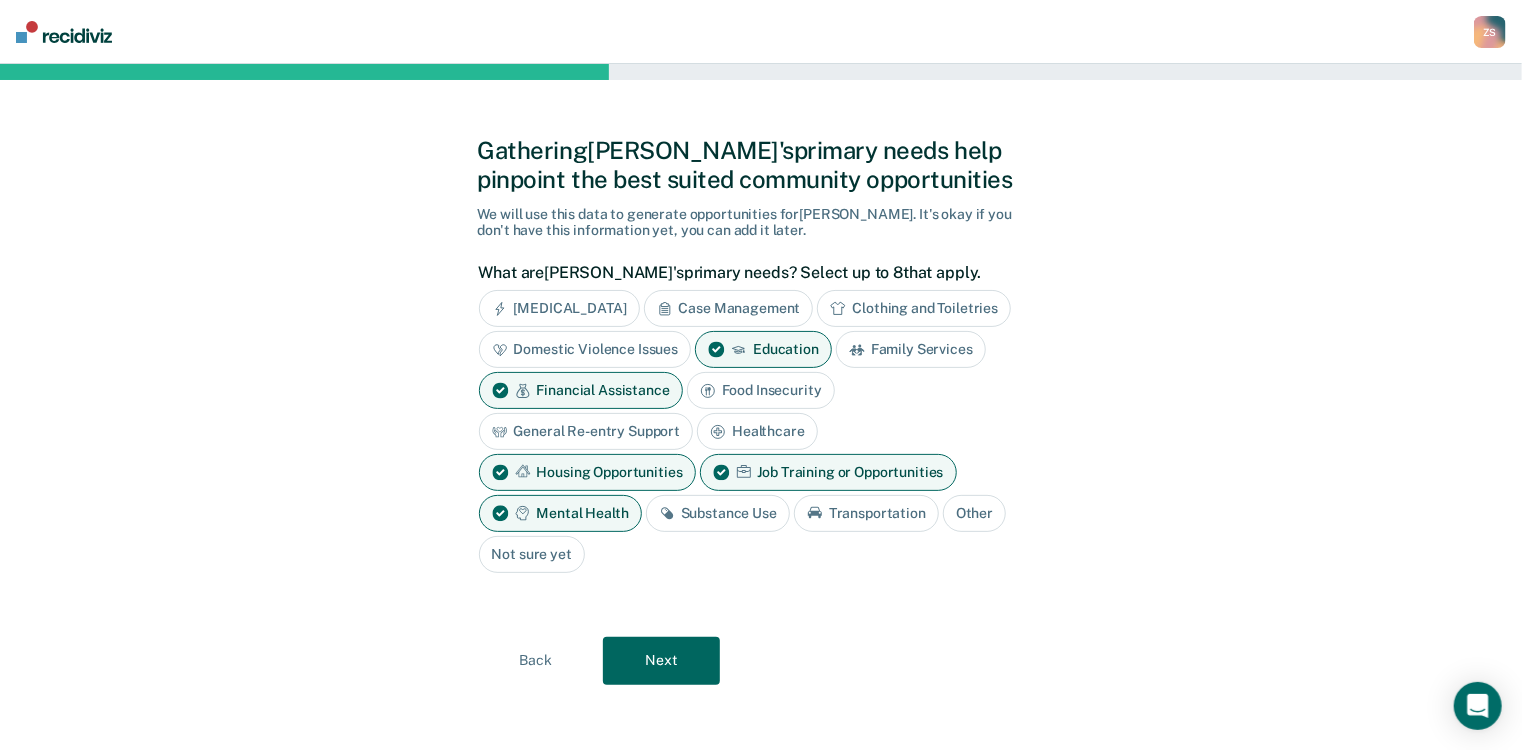 click on "Substance Use" at bounding box center [718, 513] 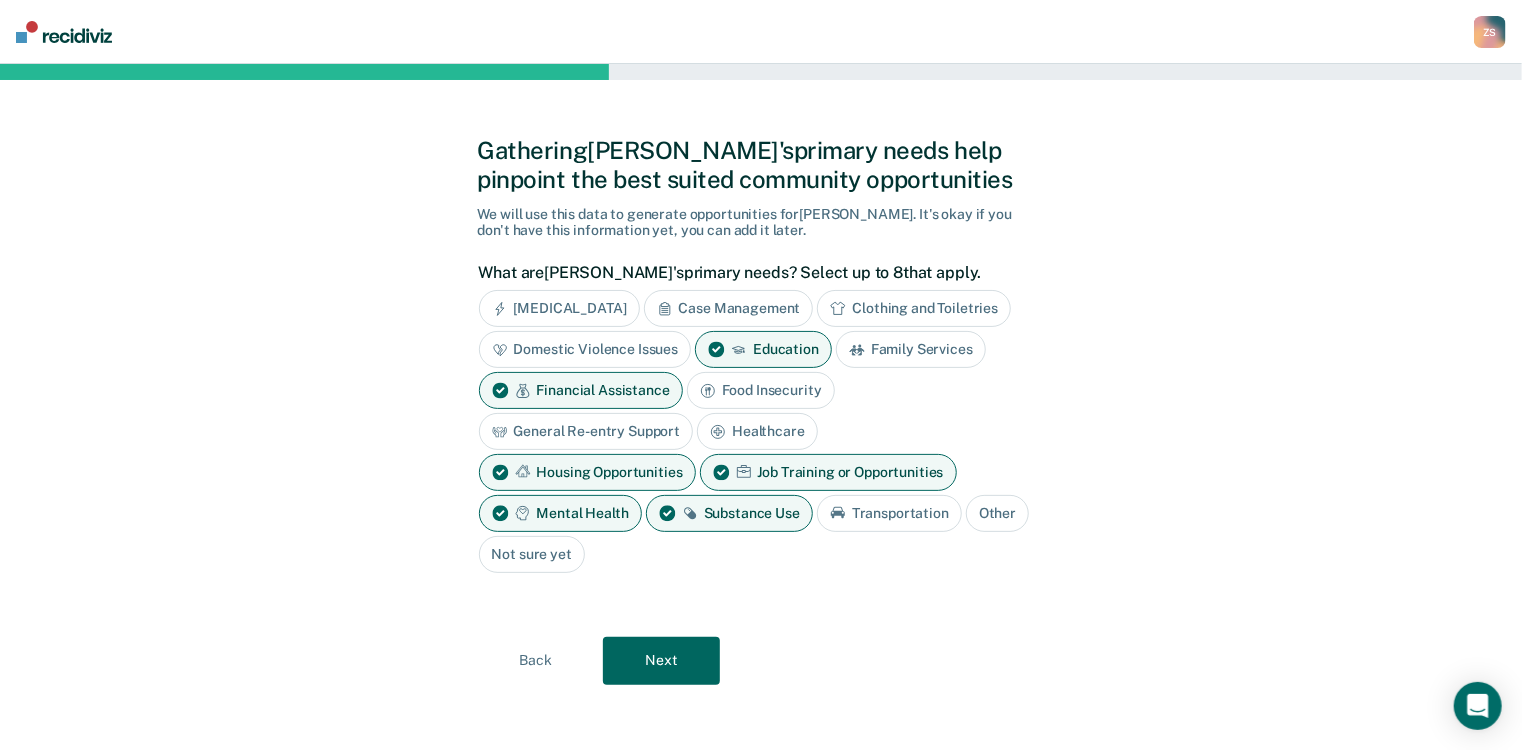 click on "Next" at bounding box center (661, 661) 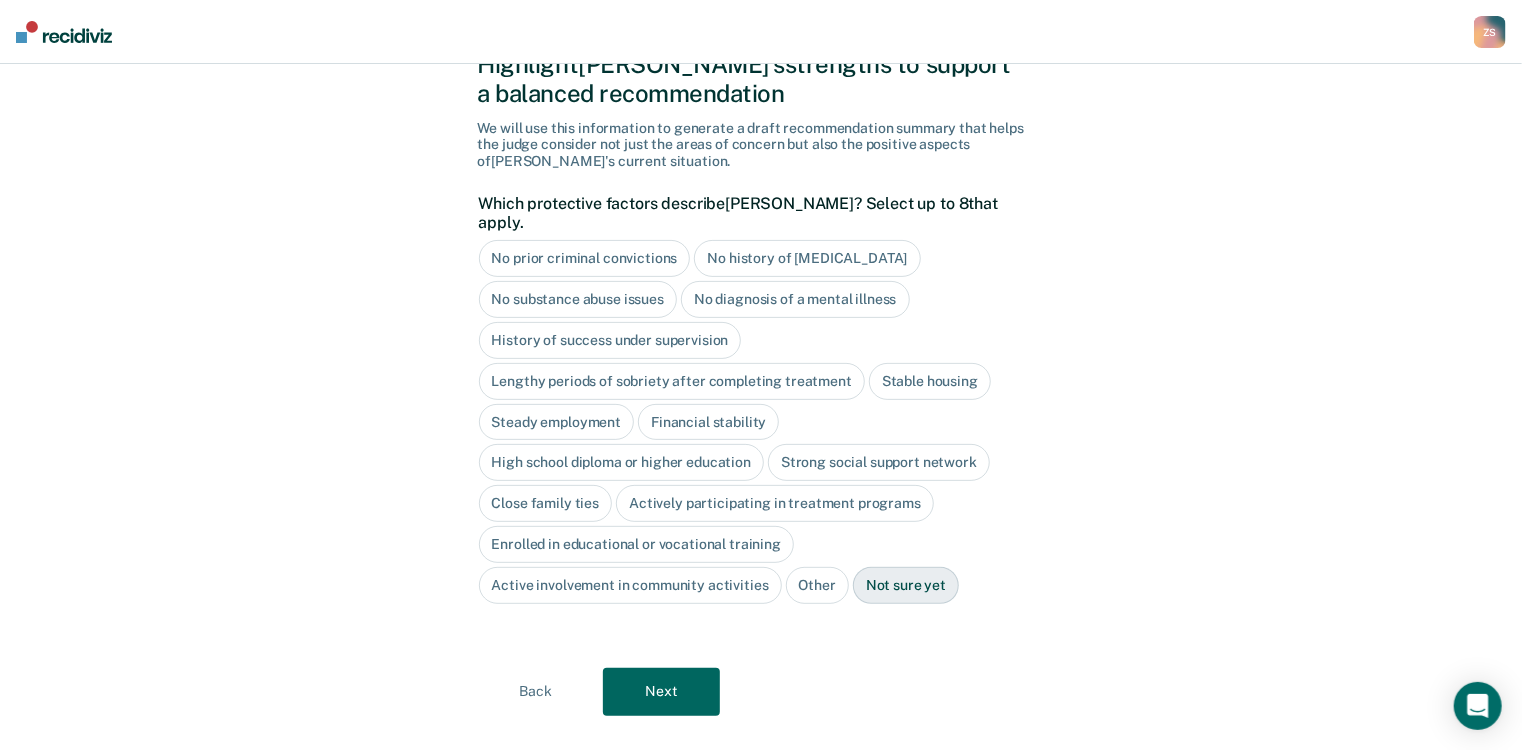 scroll, scrollTop: 101, scrollLeft: 0, axis: vertical 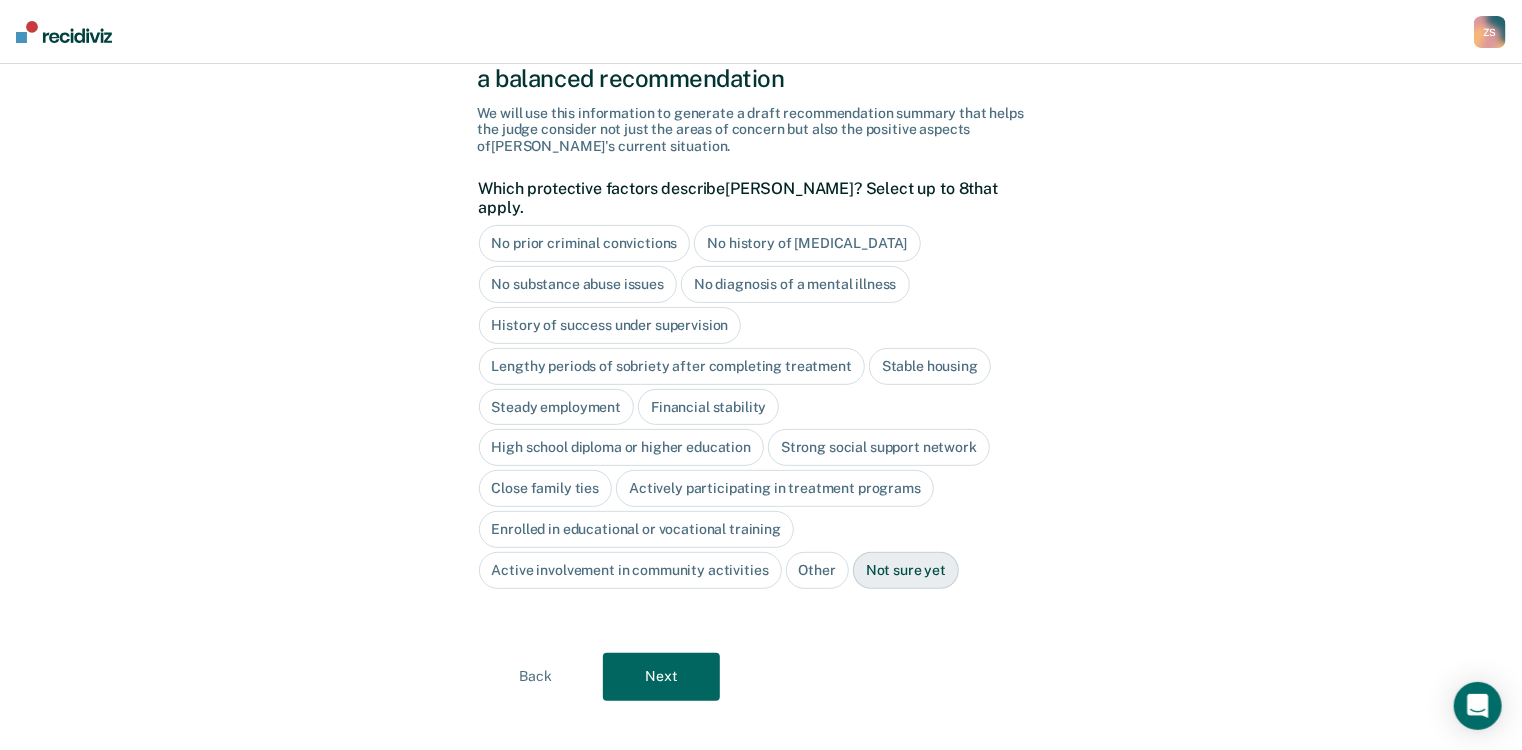 click on "Strong social support network" at bounding box center [879, 447] 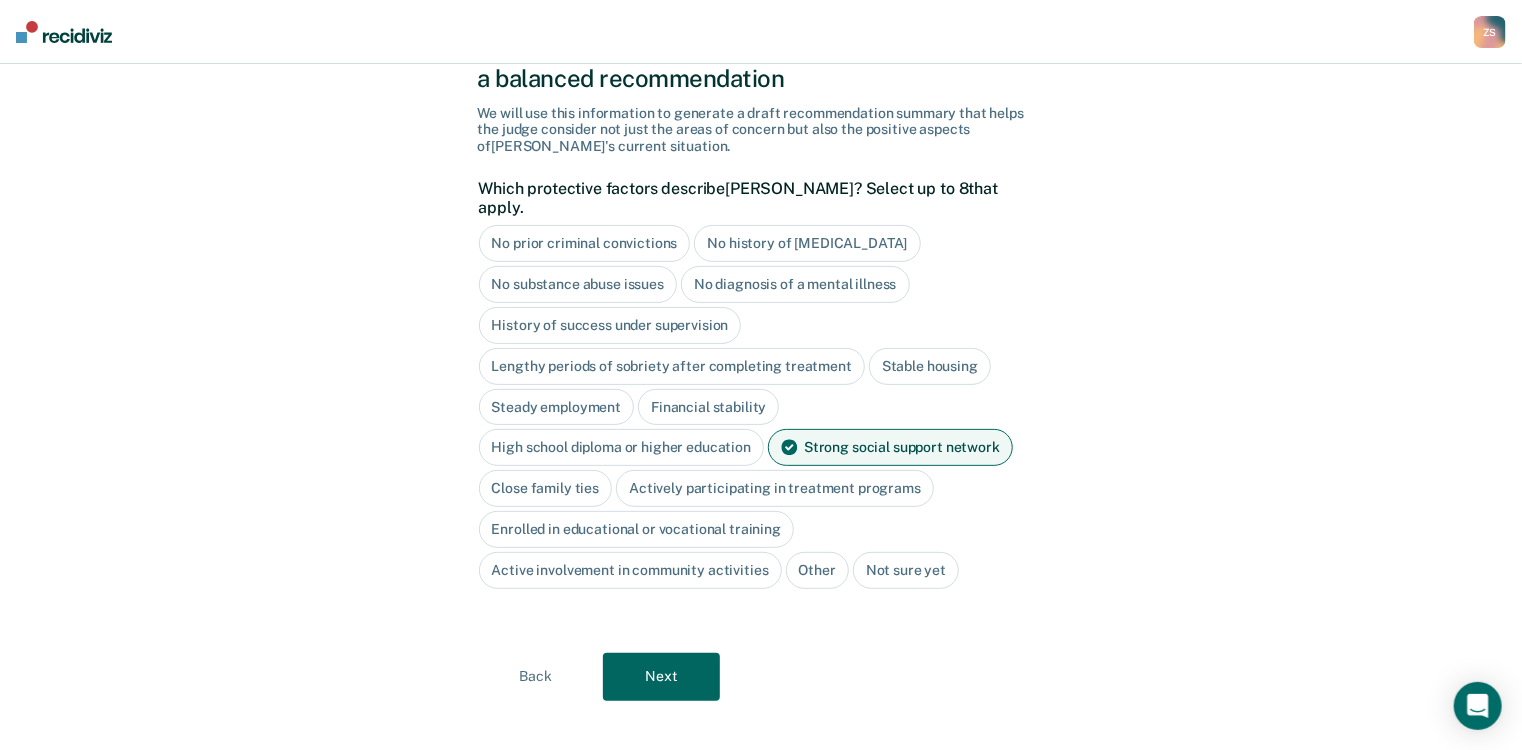 click on "Active involvement in community activities" at bounding box center [630, 570] 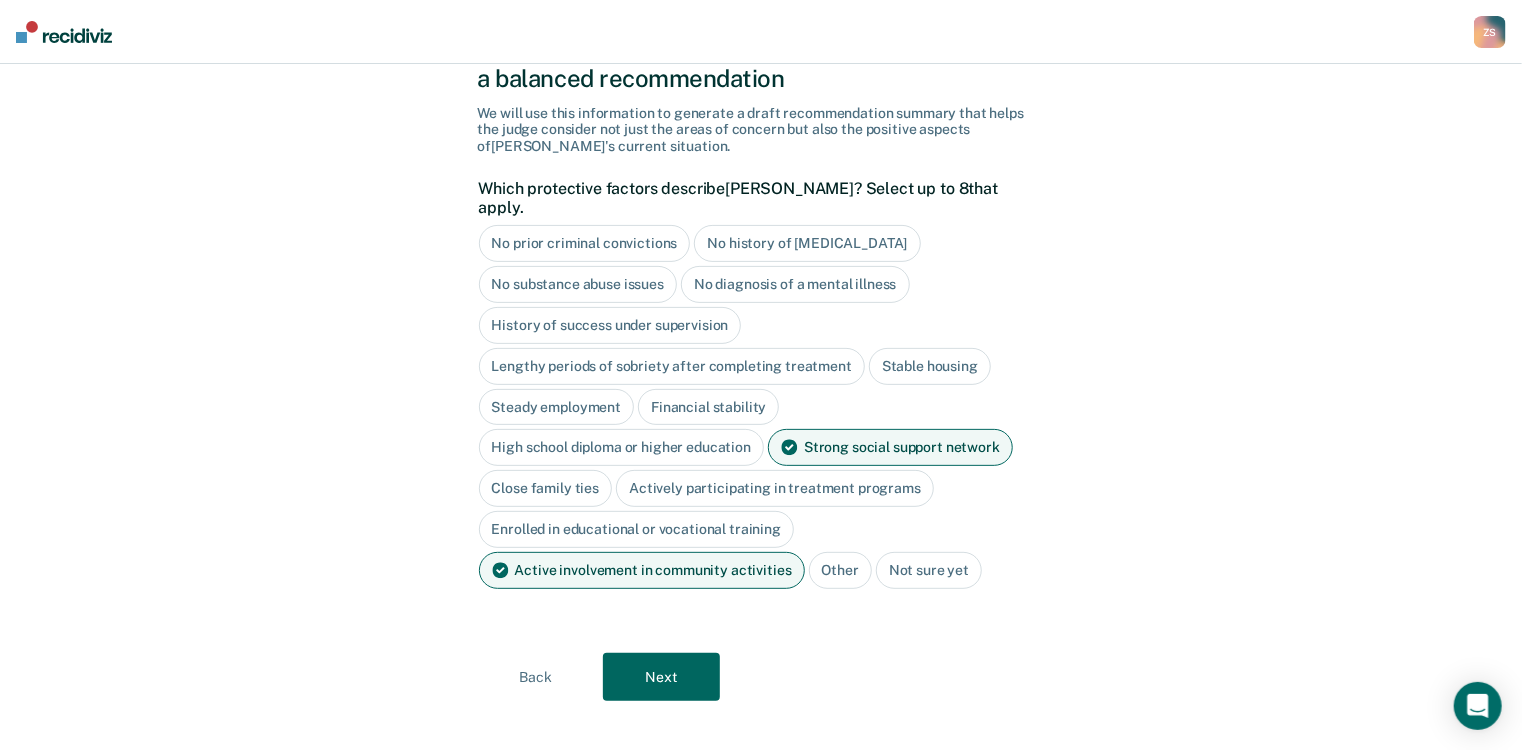 click on "Next" at bounding box center (661, 677) 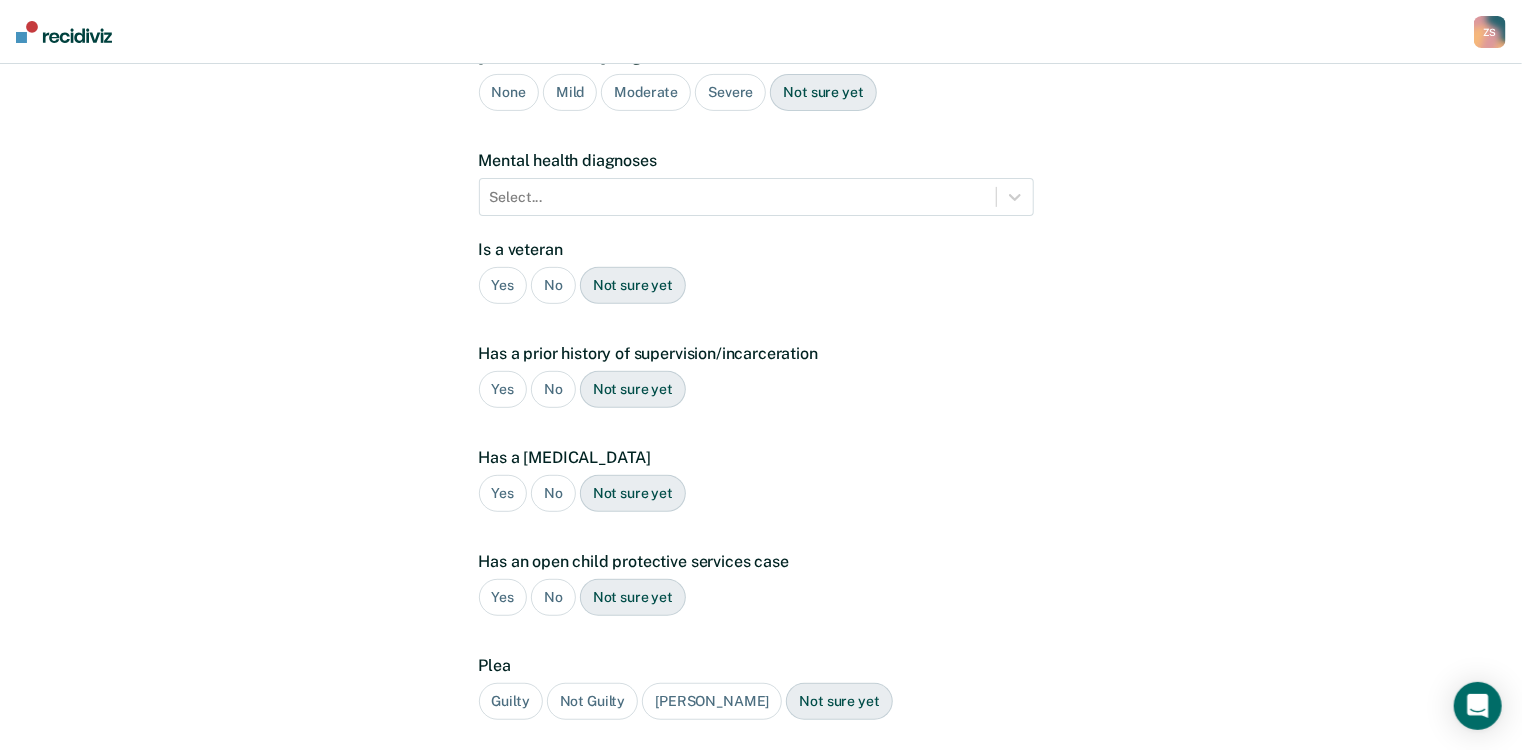 scroll, scrollTop: 288, scrollLeft: 0, axis: vertical 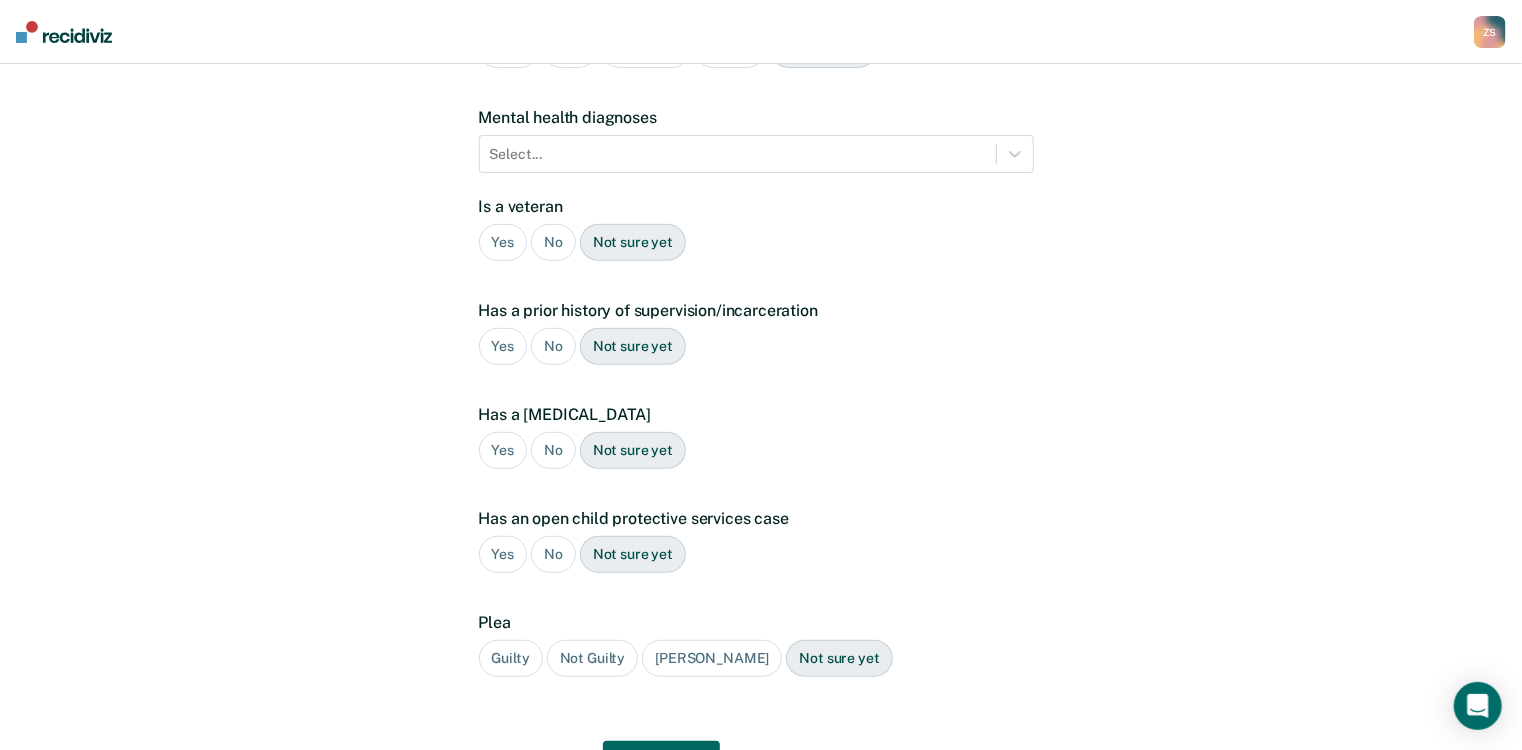 click on "No" at bounding box center (553, 242) 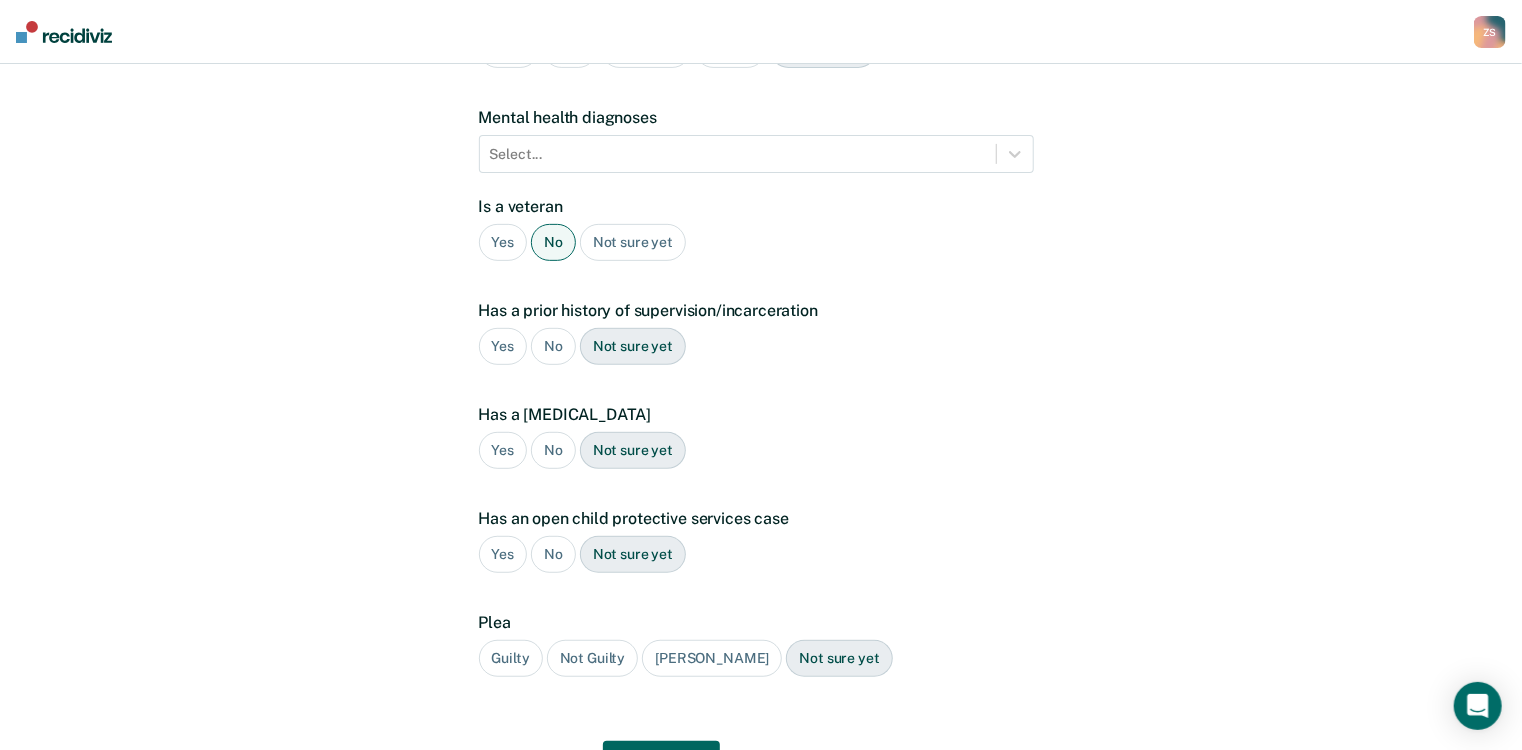 click on "Yes" at bounding box center (503, 346) 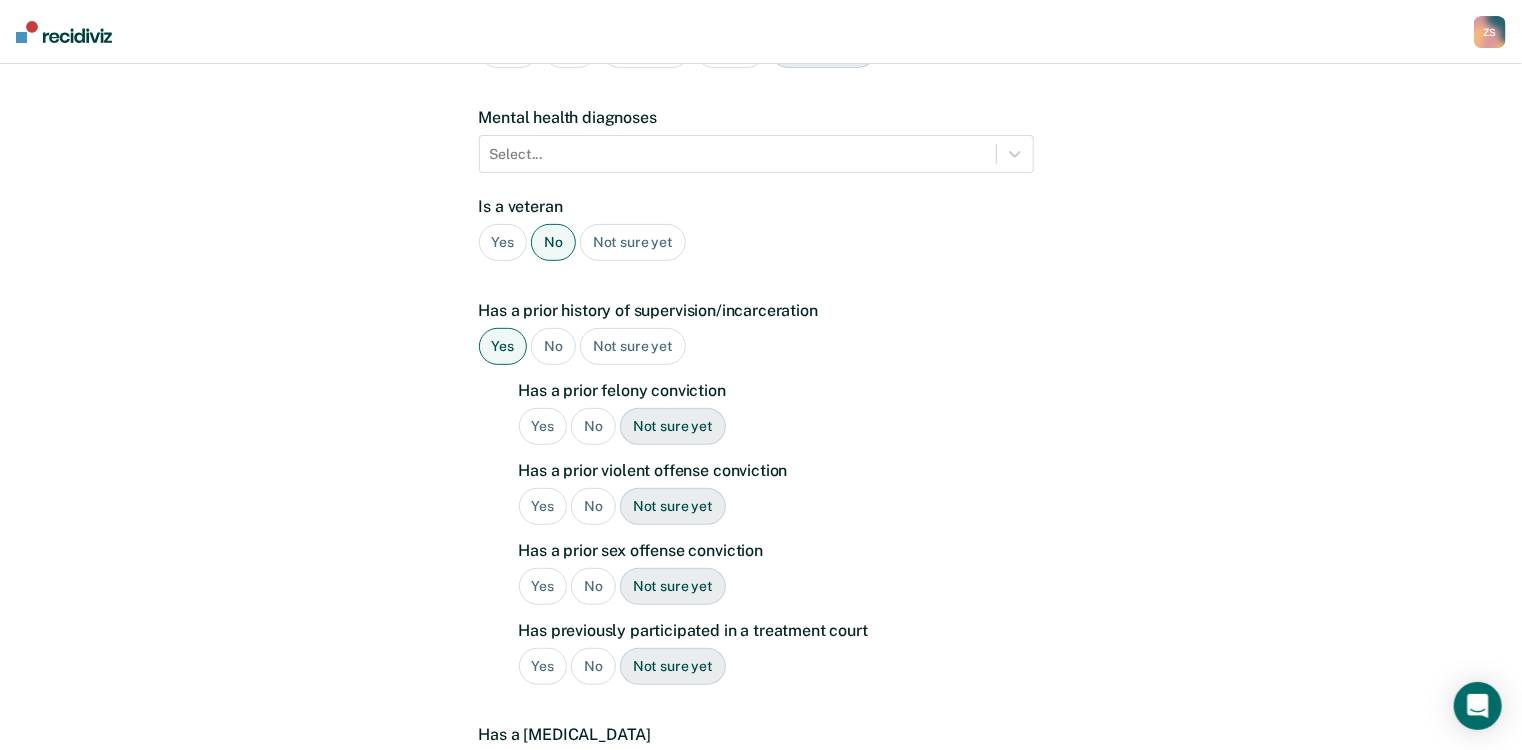 click on "Yes" at bounding box center [543, 426] 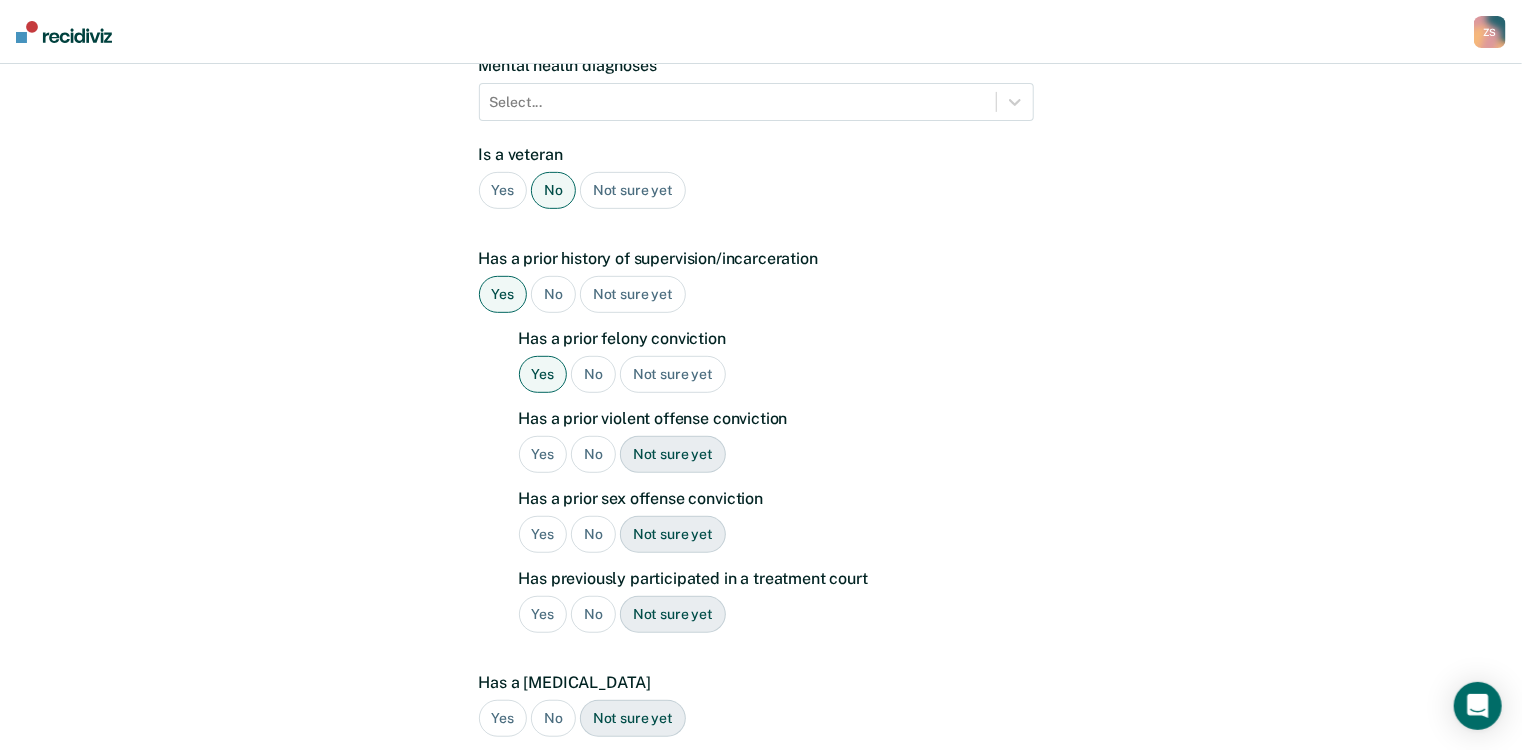 scroll, scrollTop: 368, scrollLeft: 0, axis: vertical 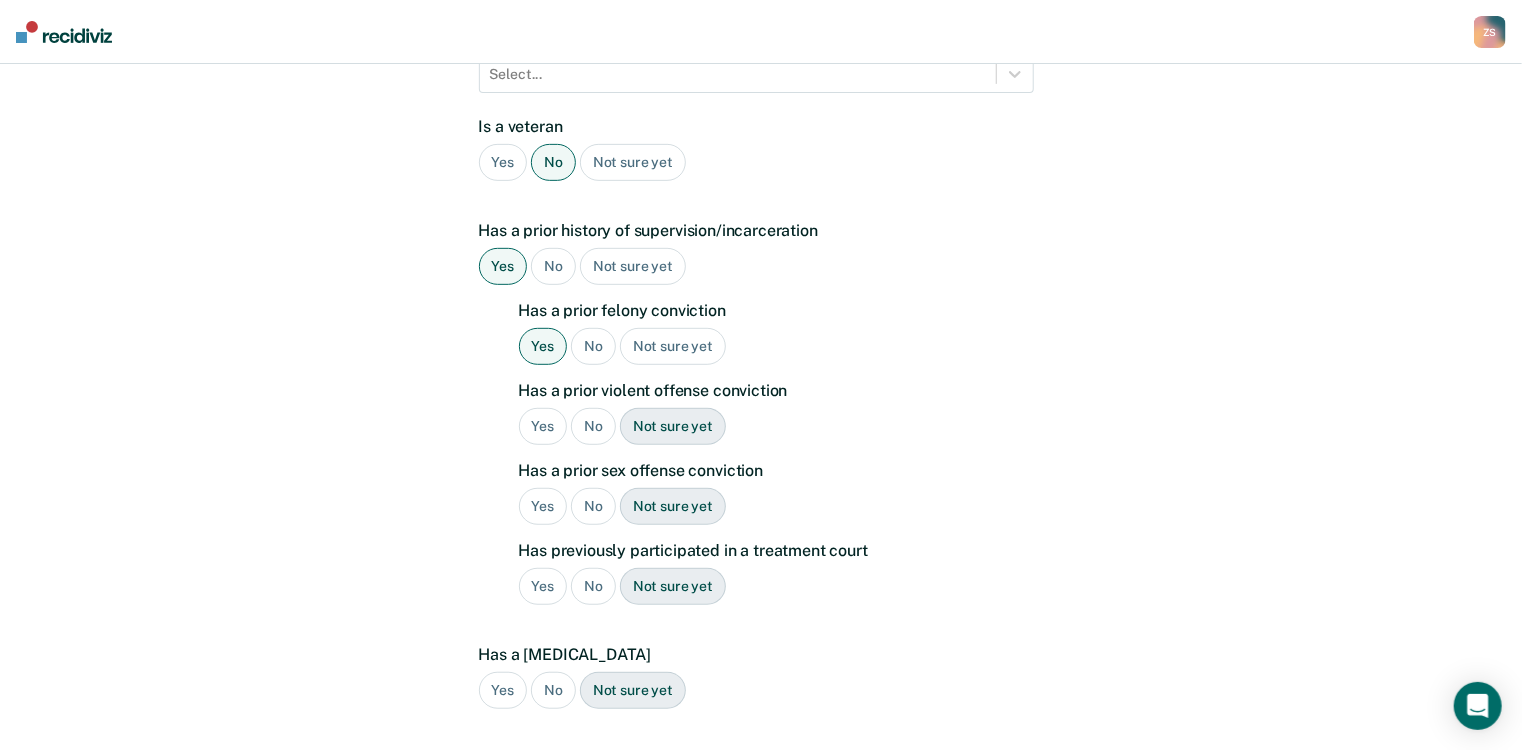 click on "Yes" at bounding box center (543, 426) 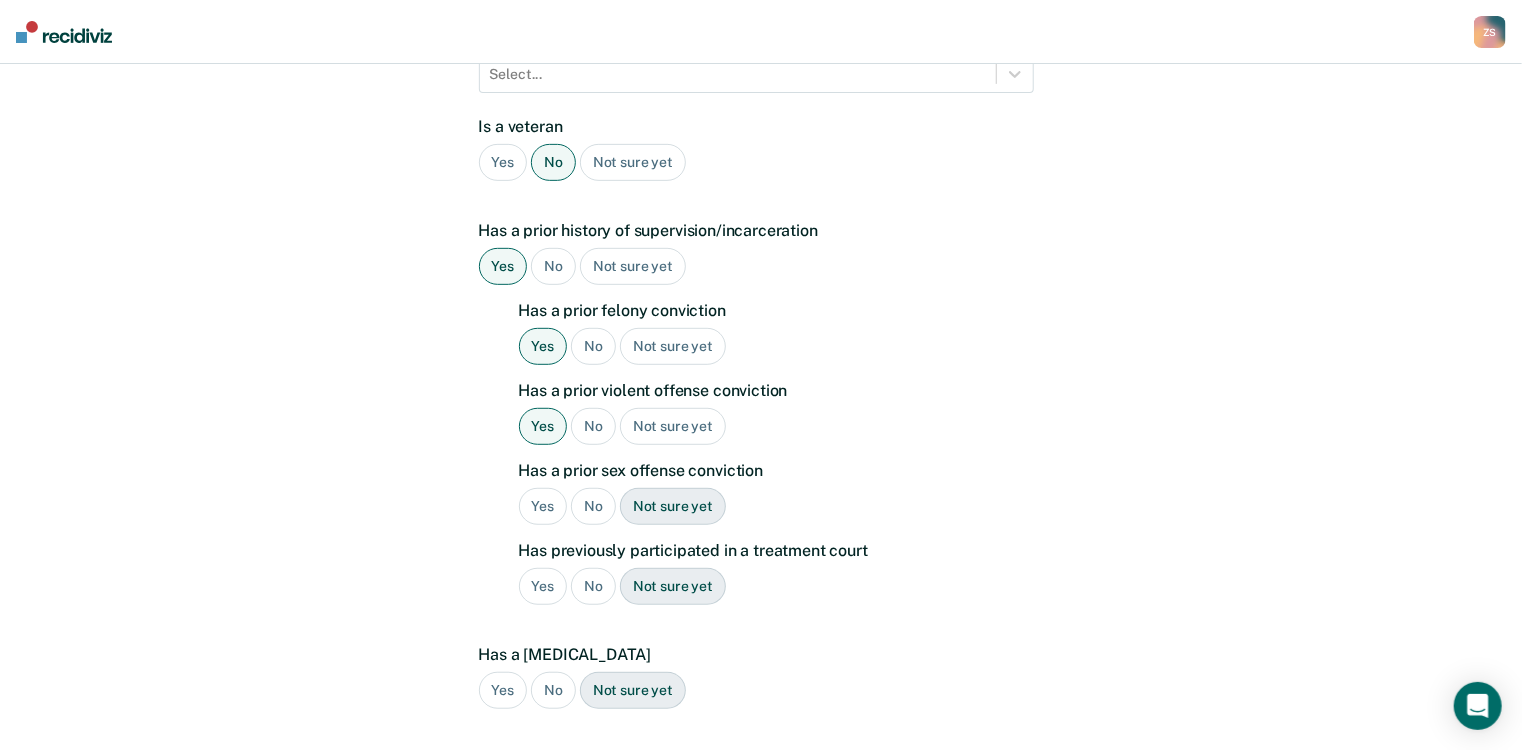 click on "No" at bounding box center [593, 506] 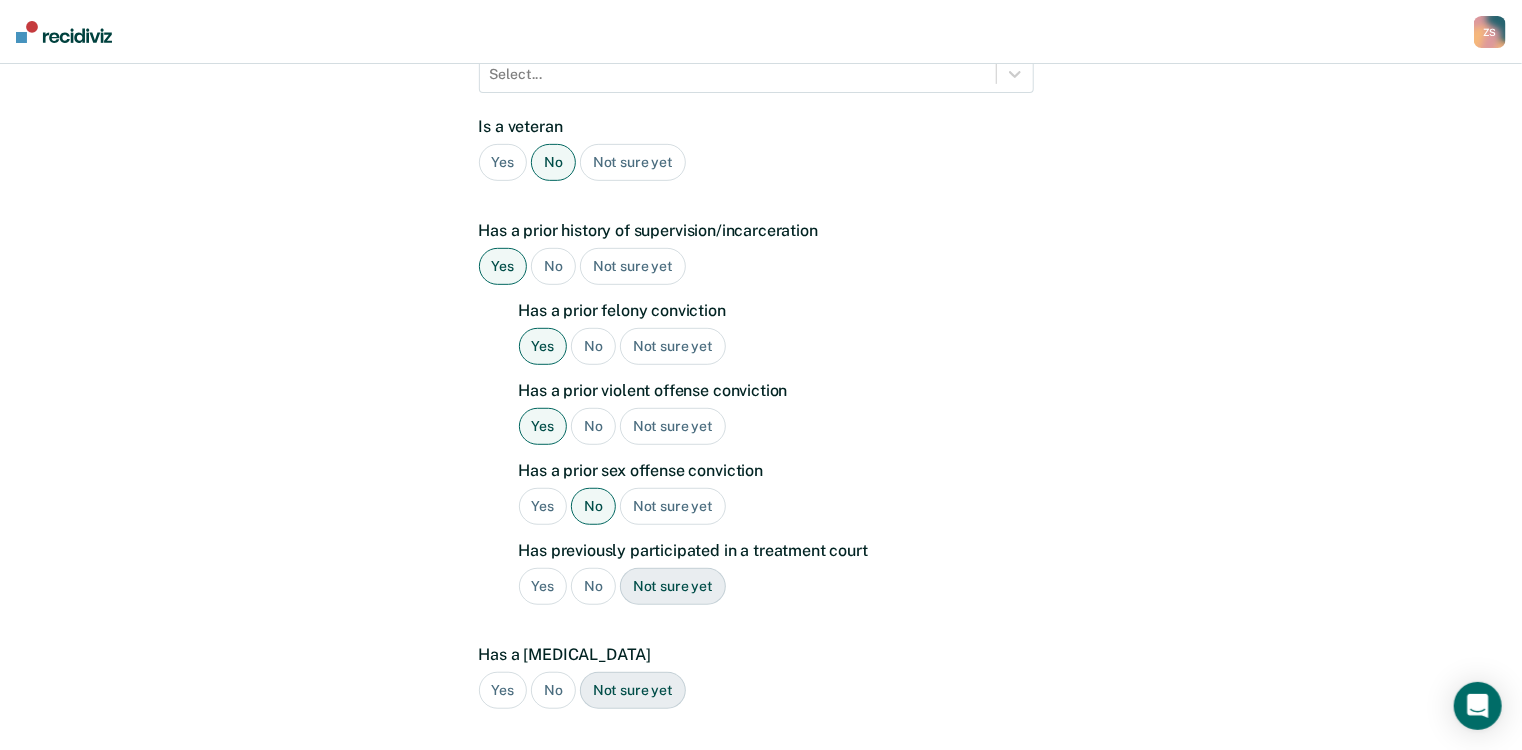 click on "No" at bounding box center (593, 586) 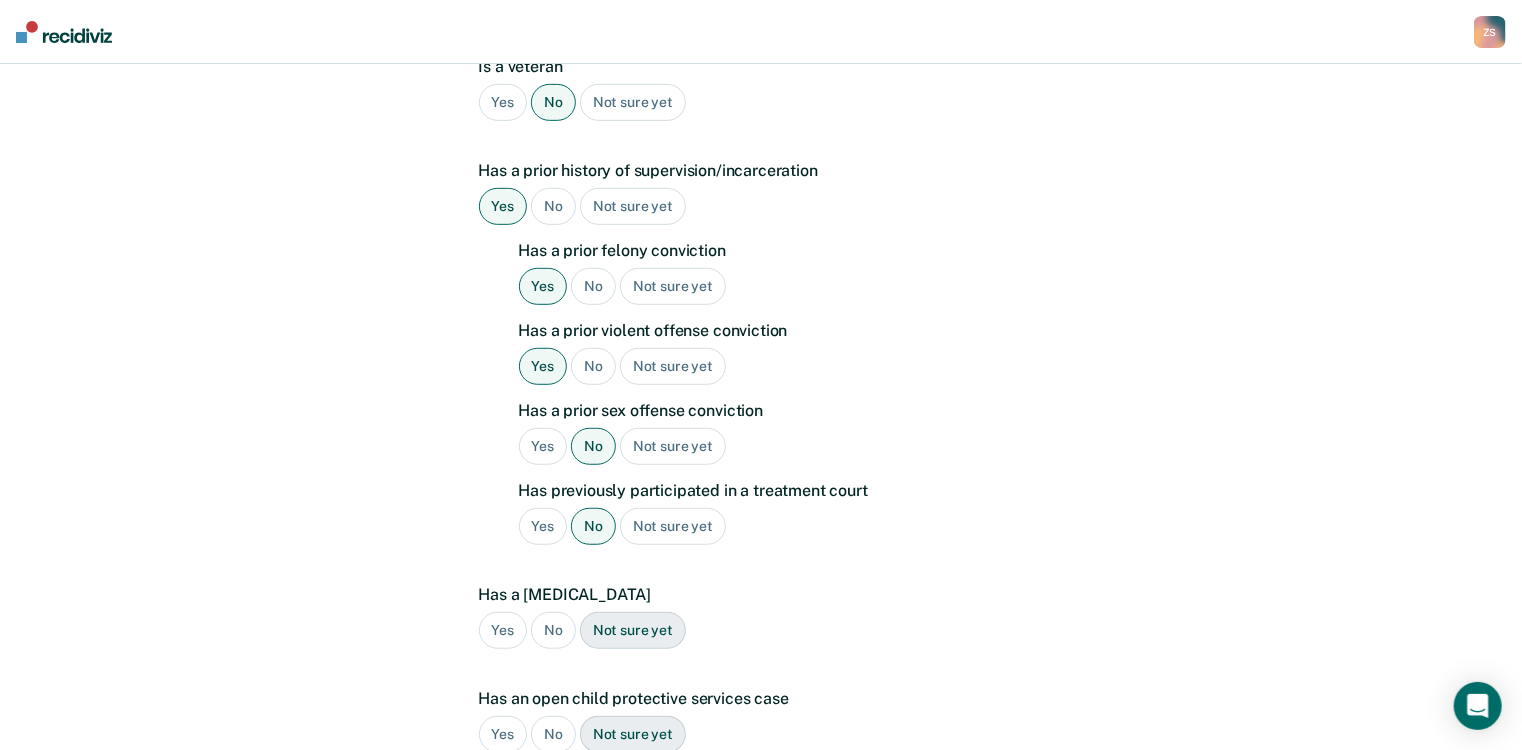 scroll, scrollTop: 528, scrollLeft: 0, axis: vertical 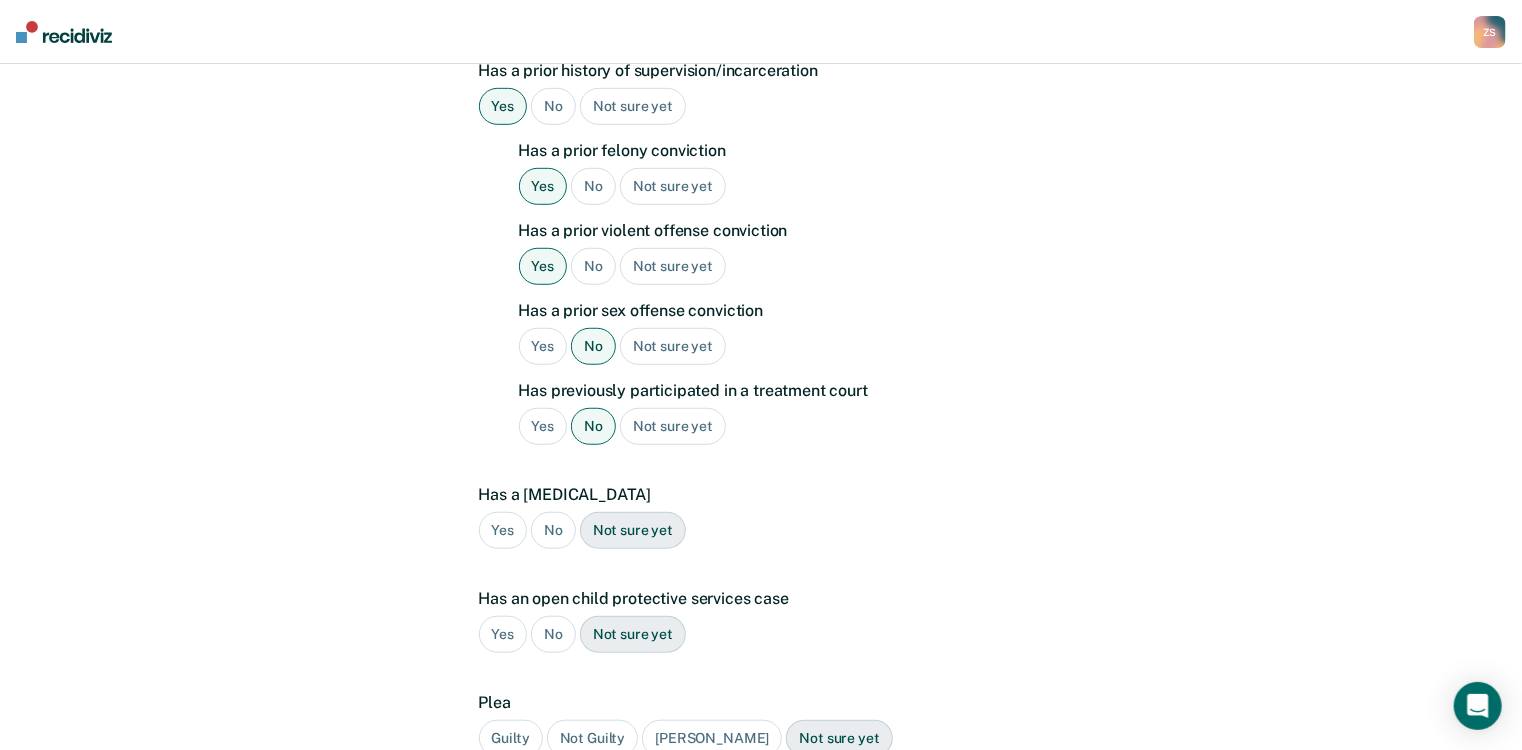 click on "No" at bounding box center (553, 530) 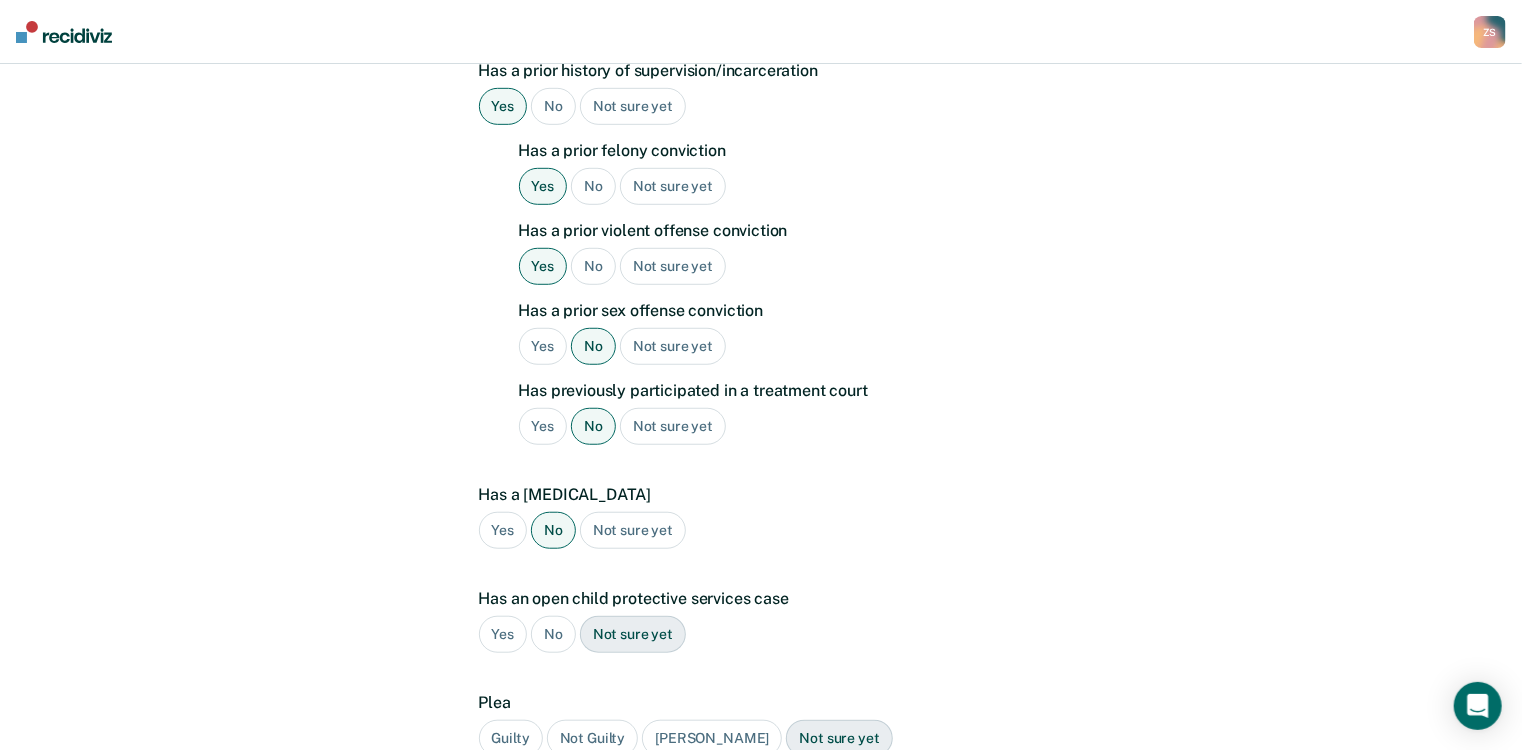 click on "No" at bounding box center (553, 634) 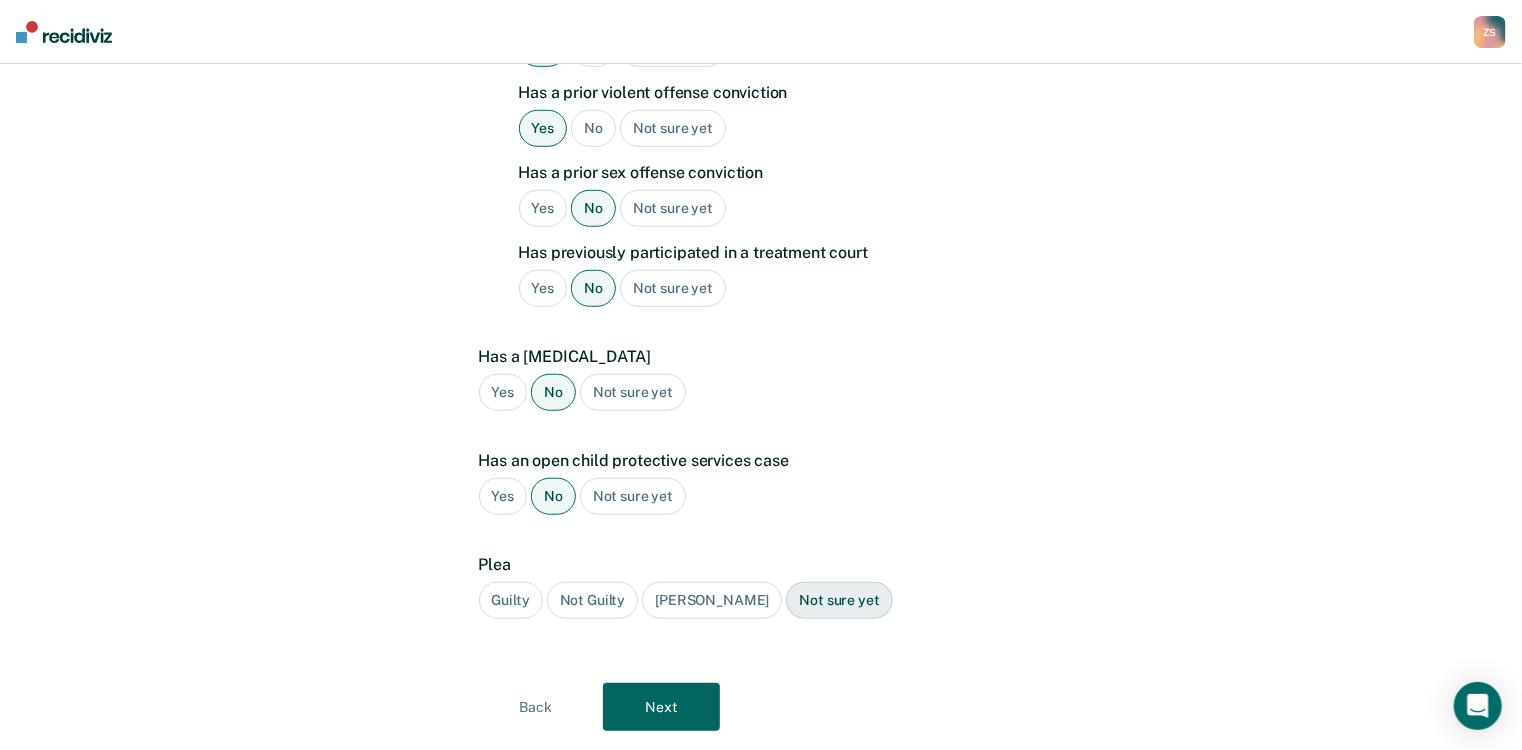 scroll, scrollTop: 687, scrollLeft: 0, axis: vertical 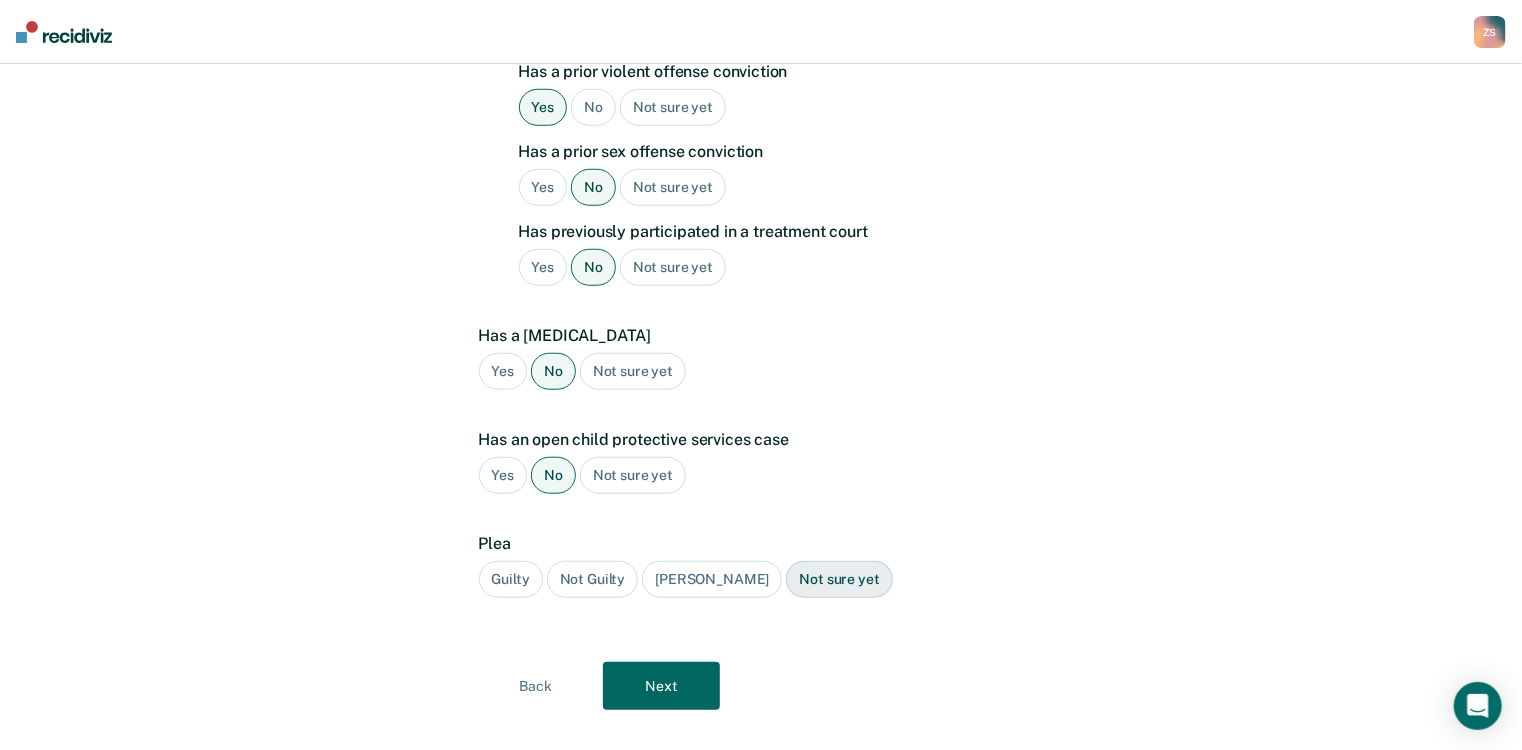 click on "Guilty" at bounding box center [511, 579] 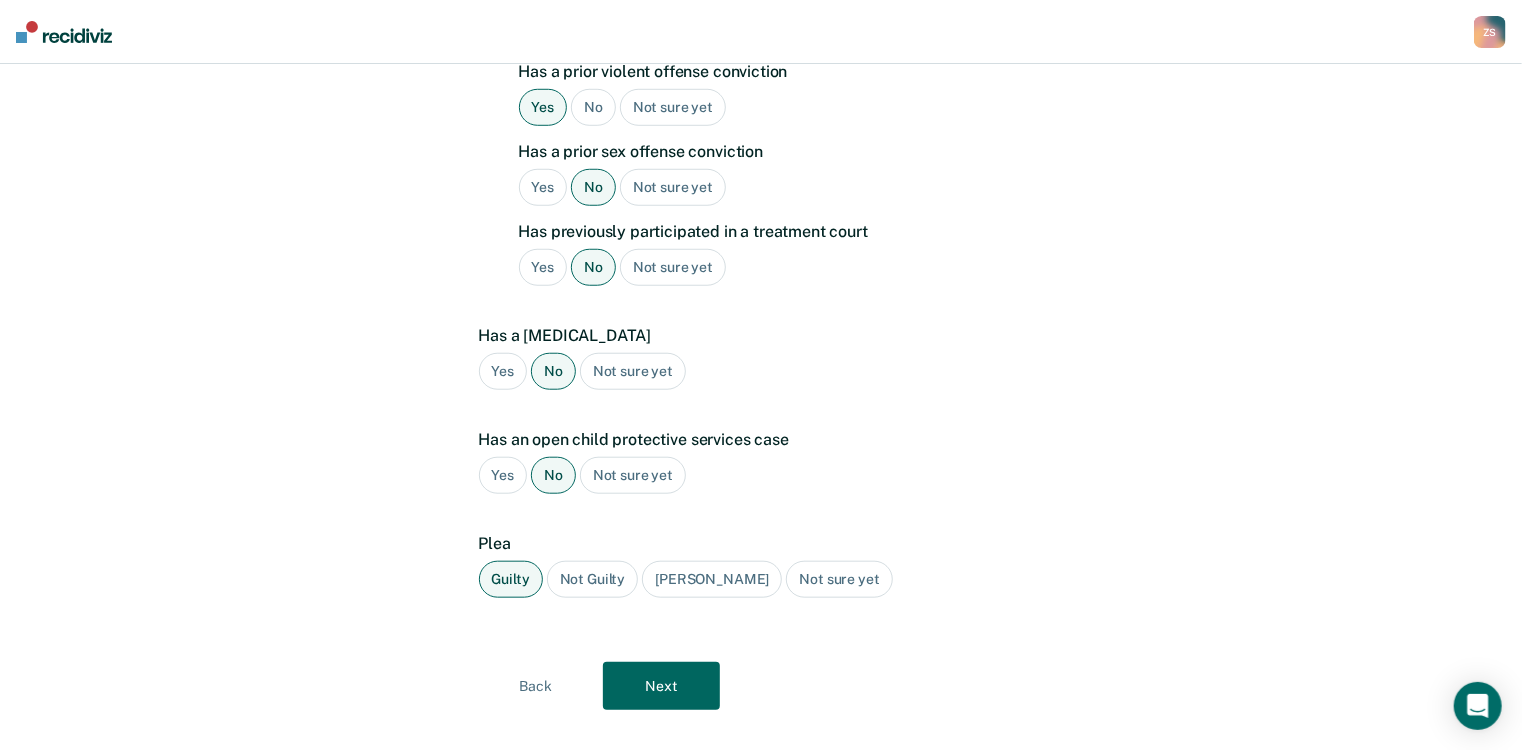 click on "Next" at bounding box center [661, 686] 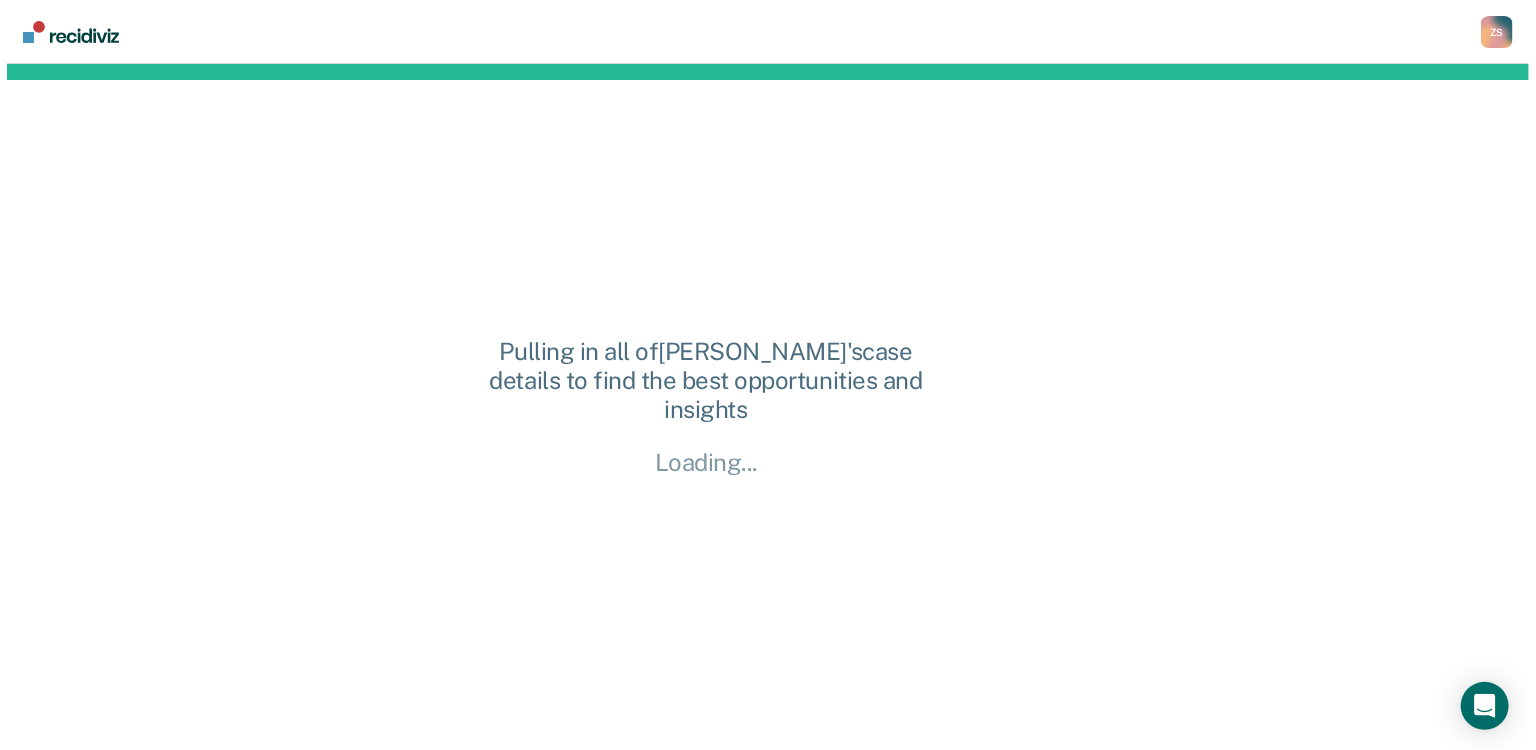 scroll, scrollTop: 0, scrollLeft: 0, axis: both 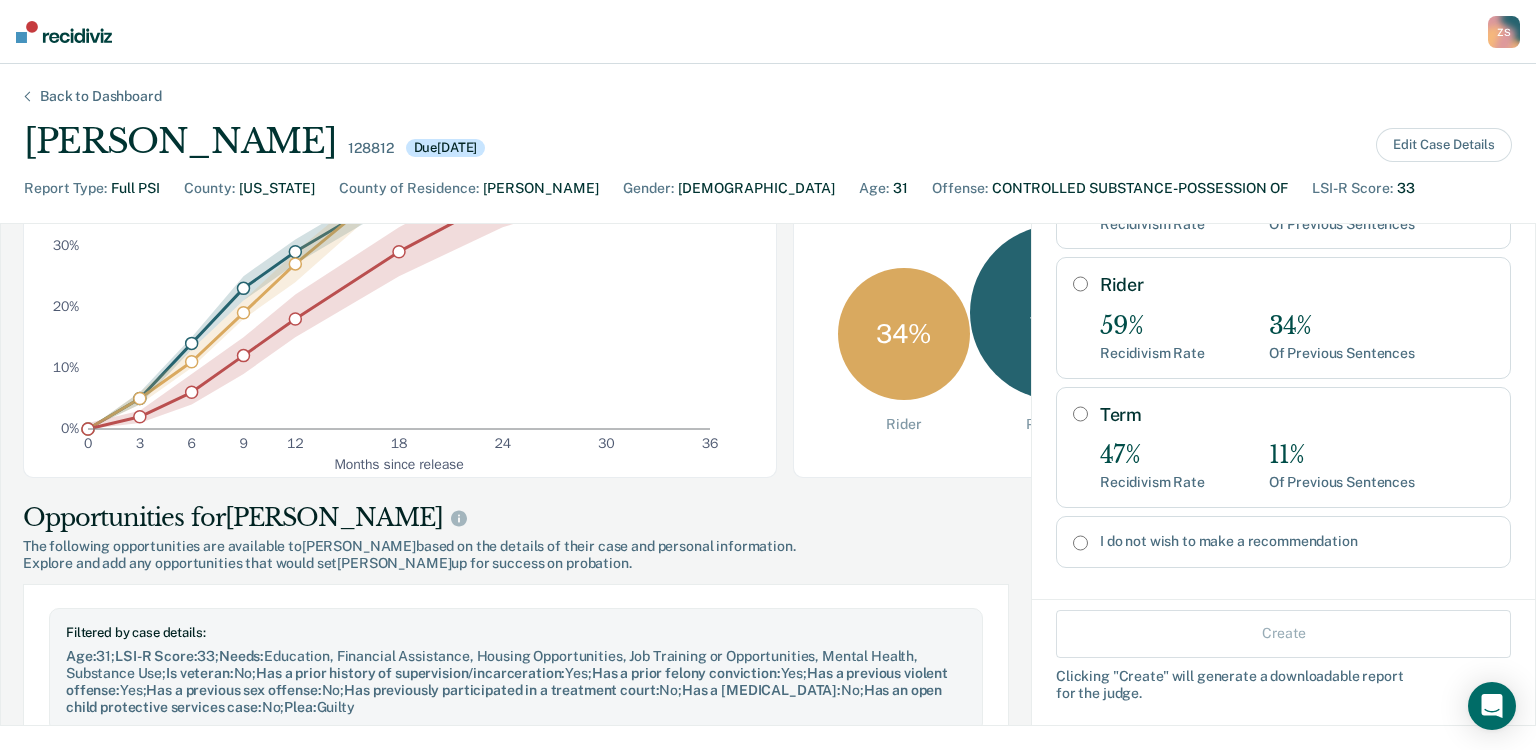 click on "Term" at bounding box center (1080, 414) 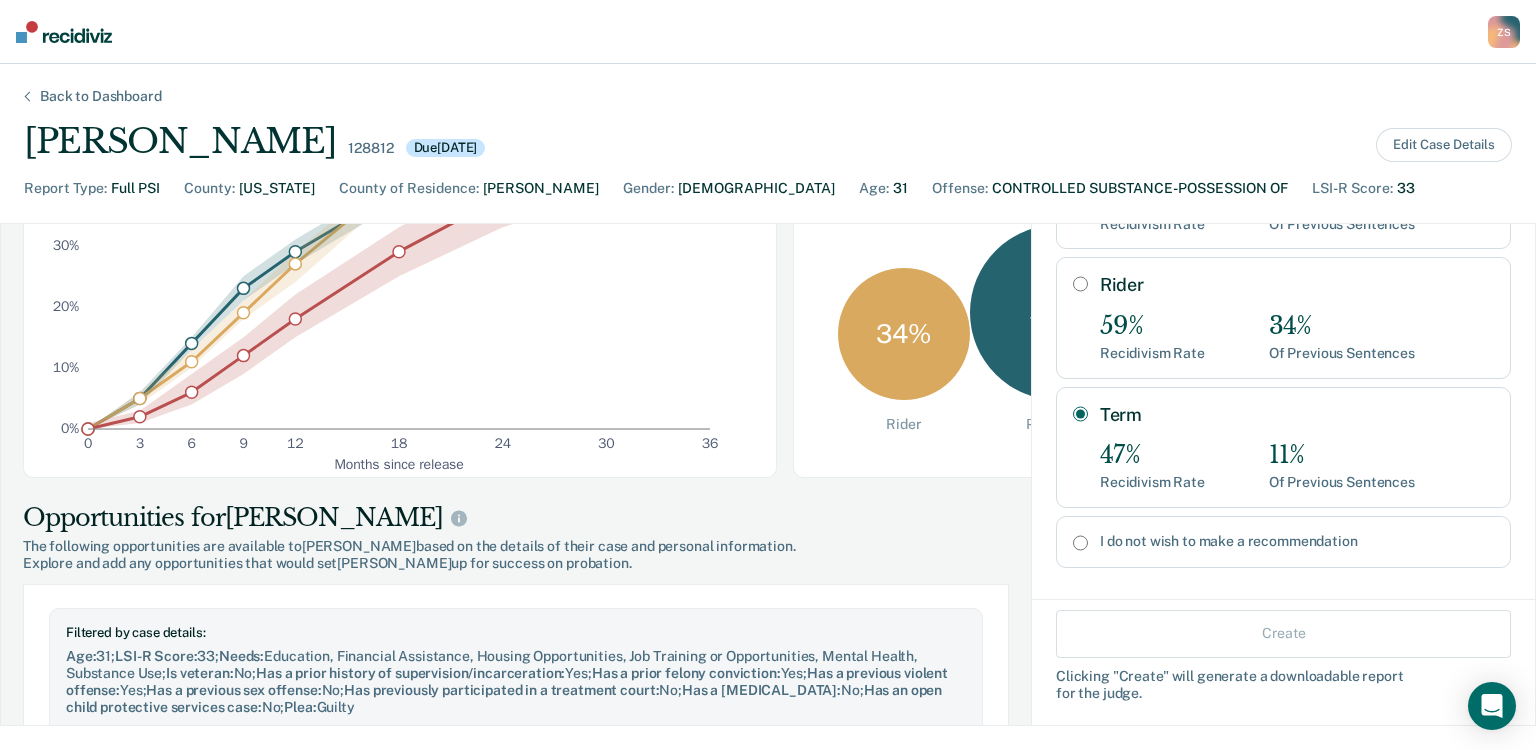 radio on "true" 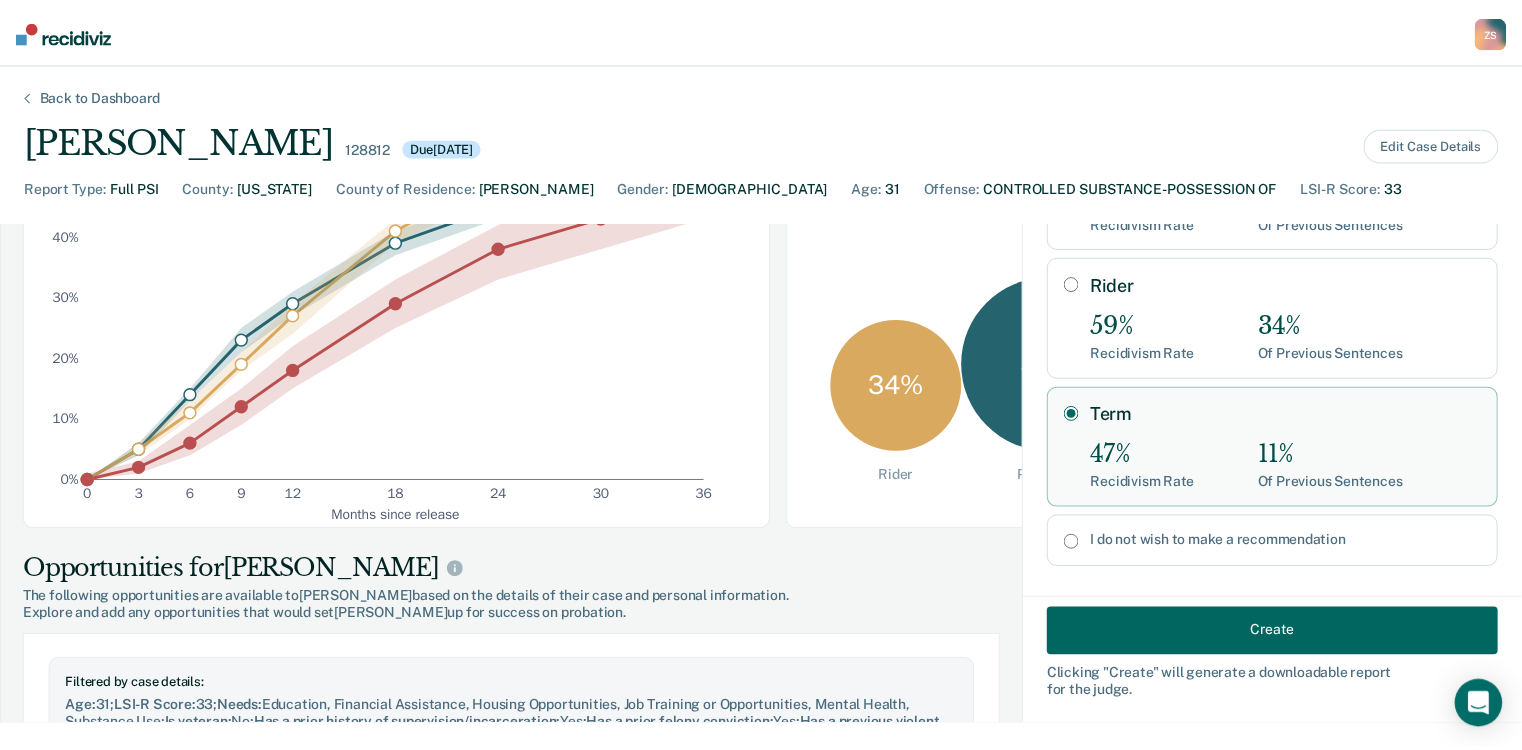scroll, scrollTop: 320, scrollLeft: 0, axis: vertical 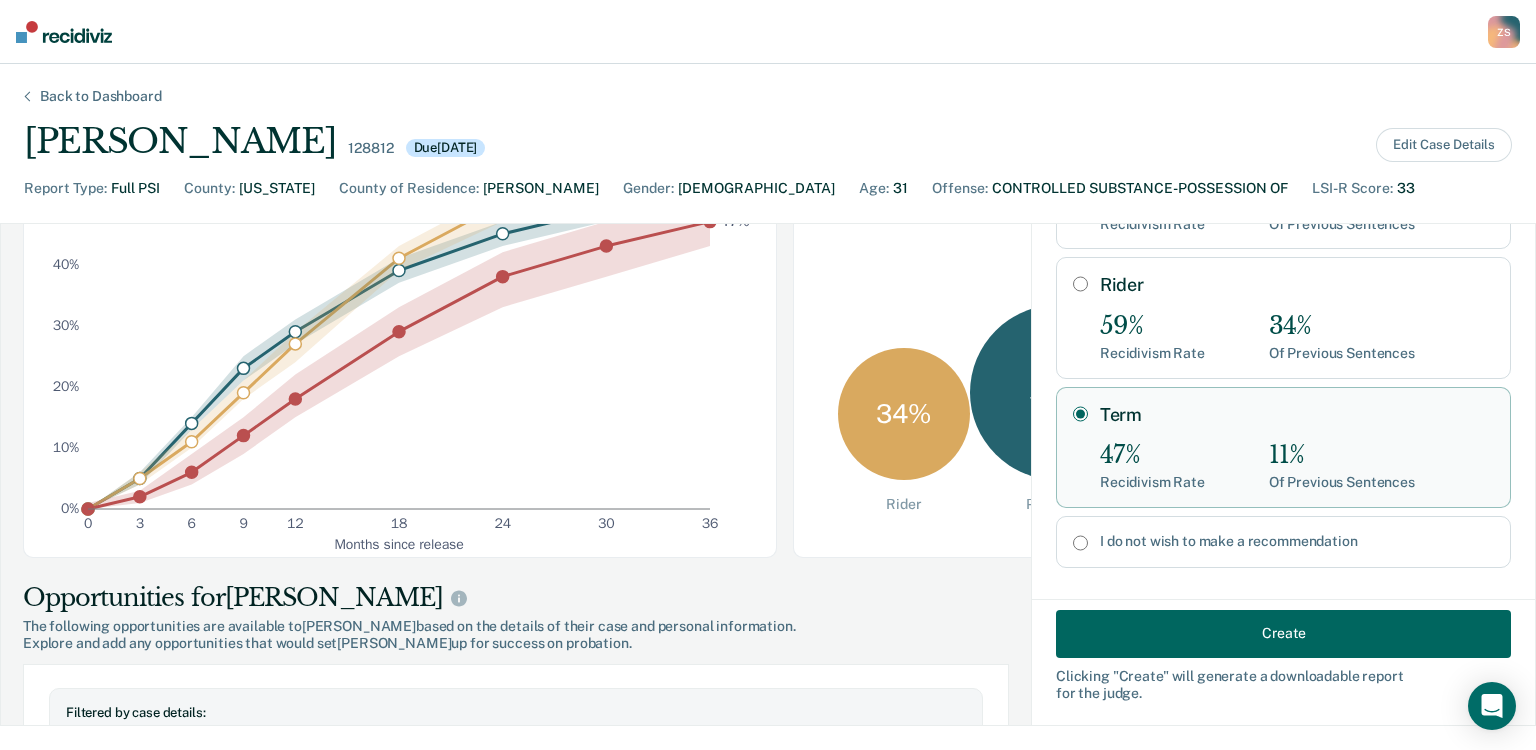 click on "Create" at bounding box center [1283, 633] 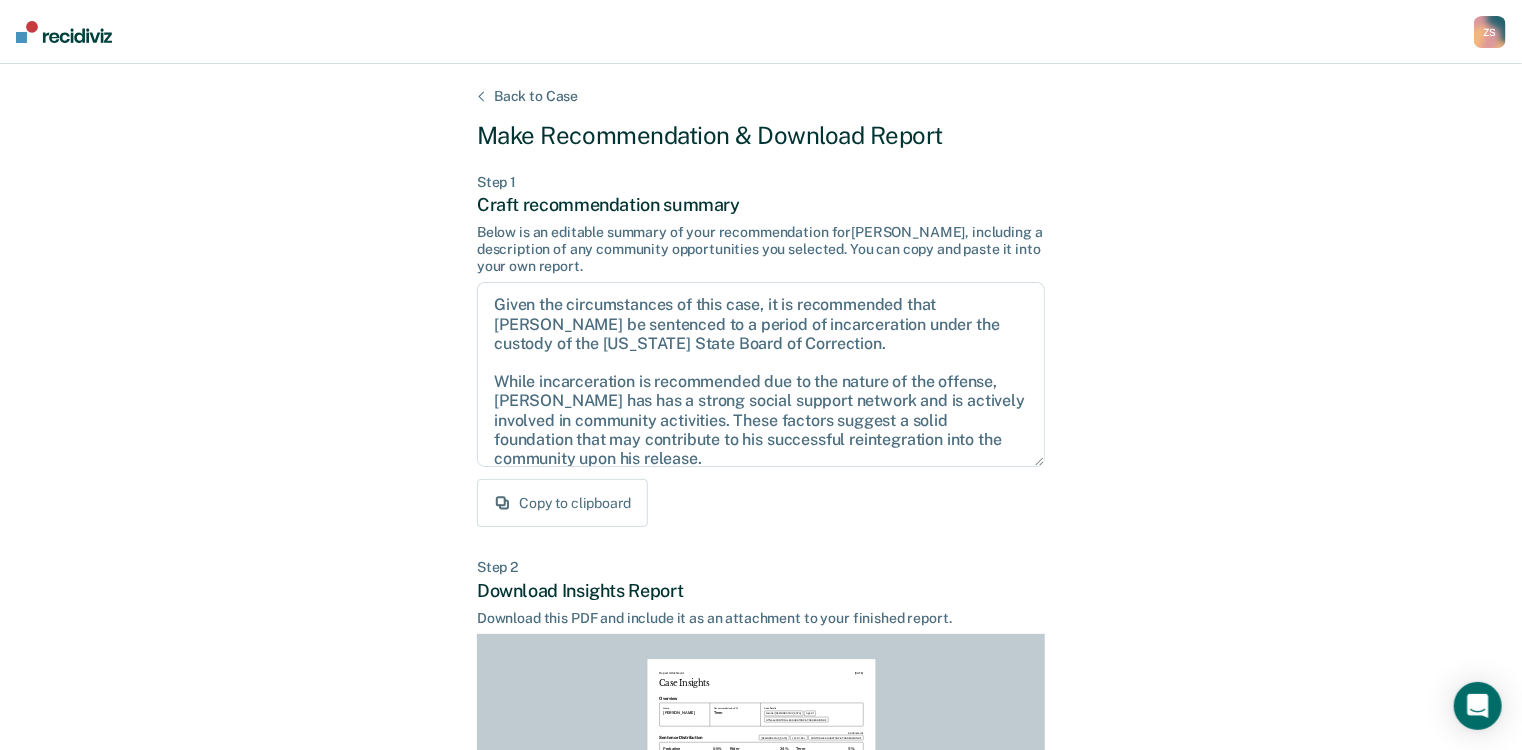 click on "Copy to clipboard" at bounding box center (562, 503) 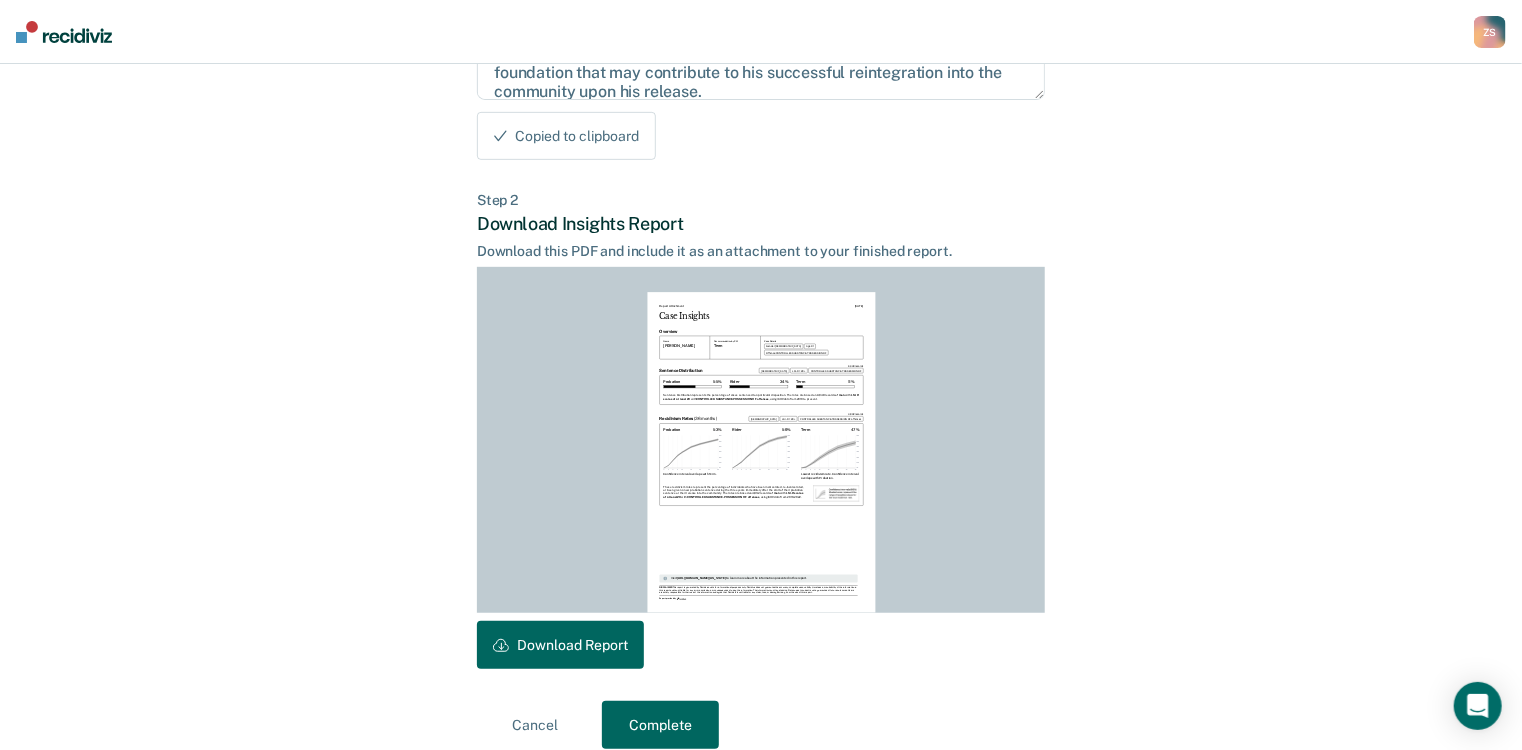 scroll, scrollTop: 390, scrollLeft: 0, axis: vertical 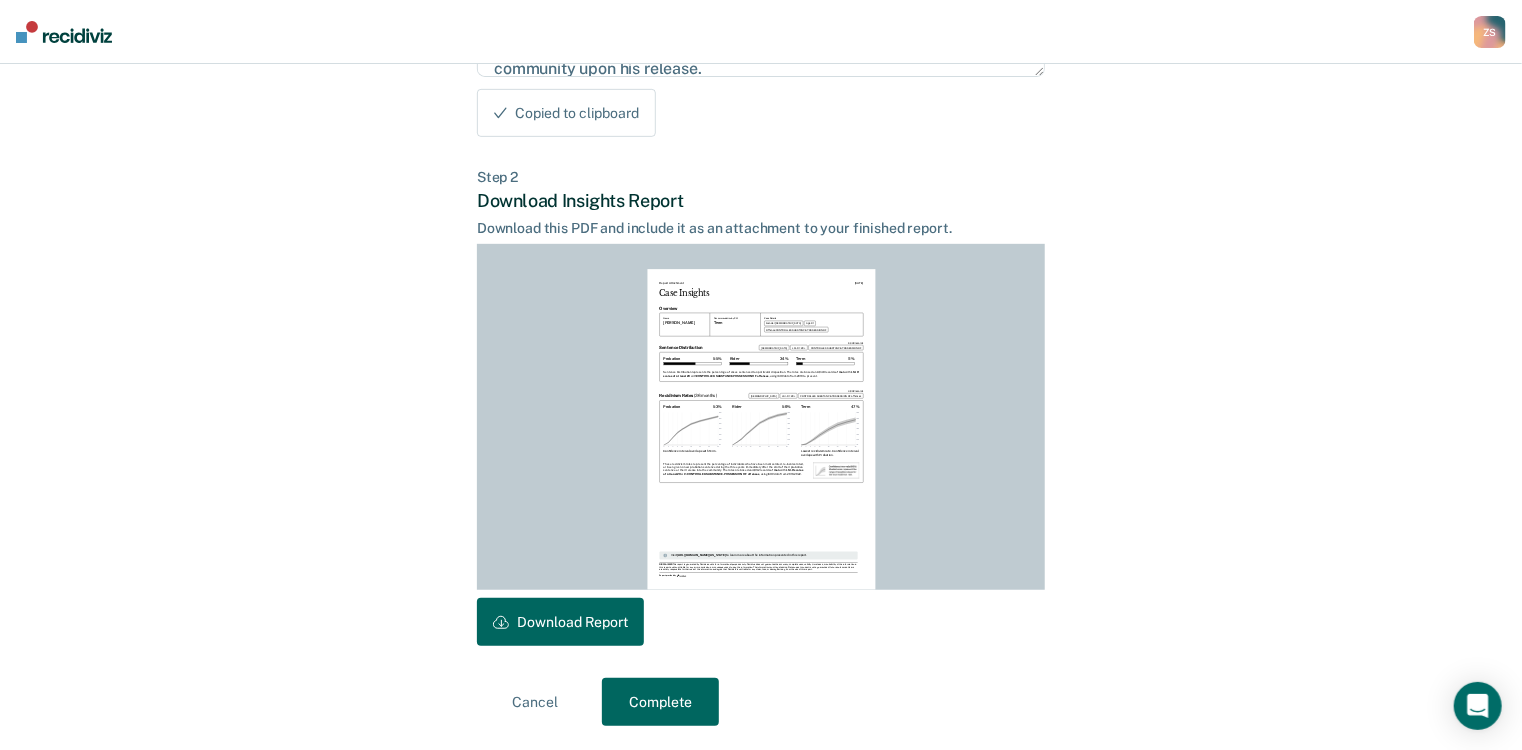 click on "Download Report" at bounding box center [560, 622] 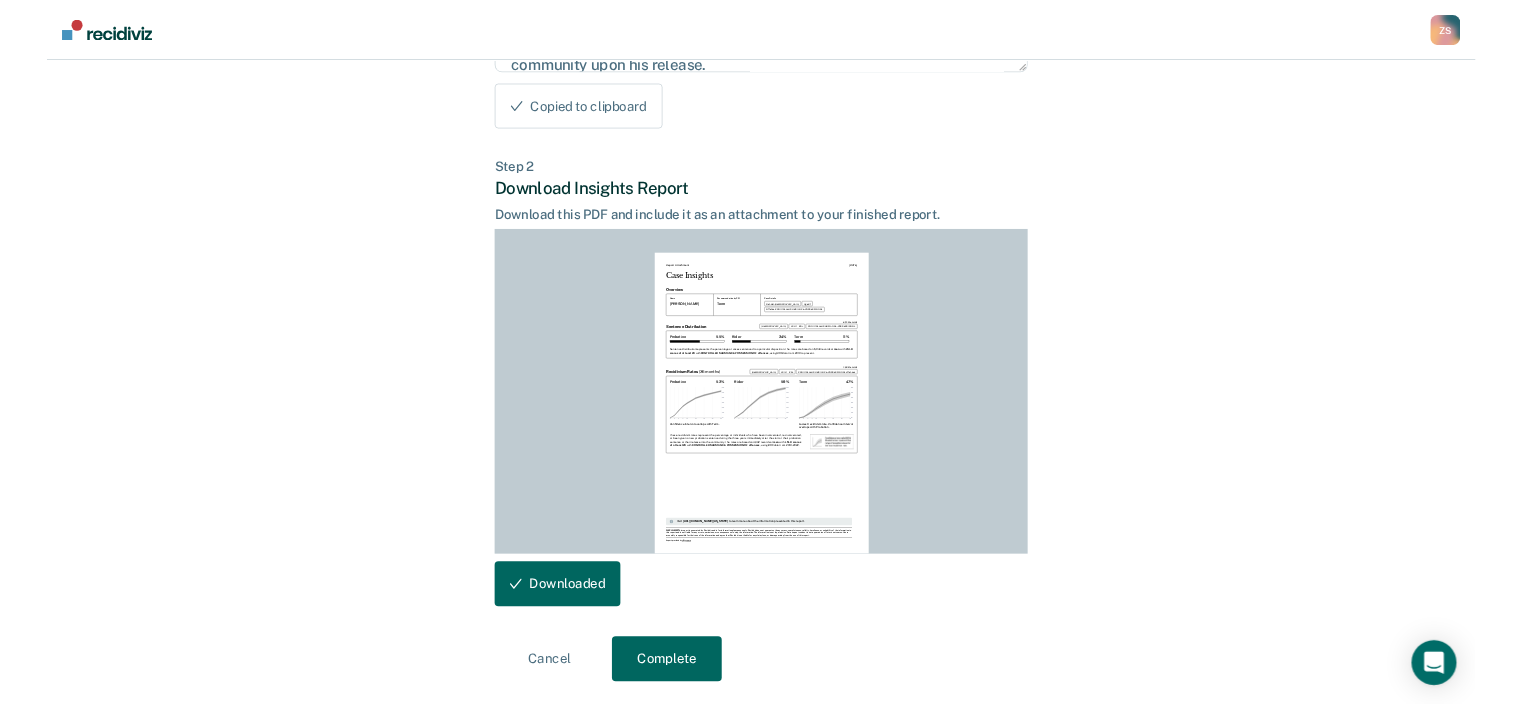 scroll, scrollTop: 0, scrollLeft: 0, axis: both 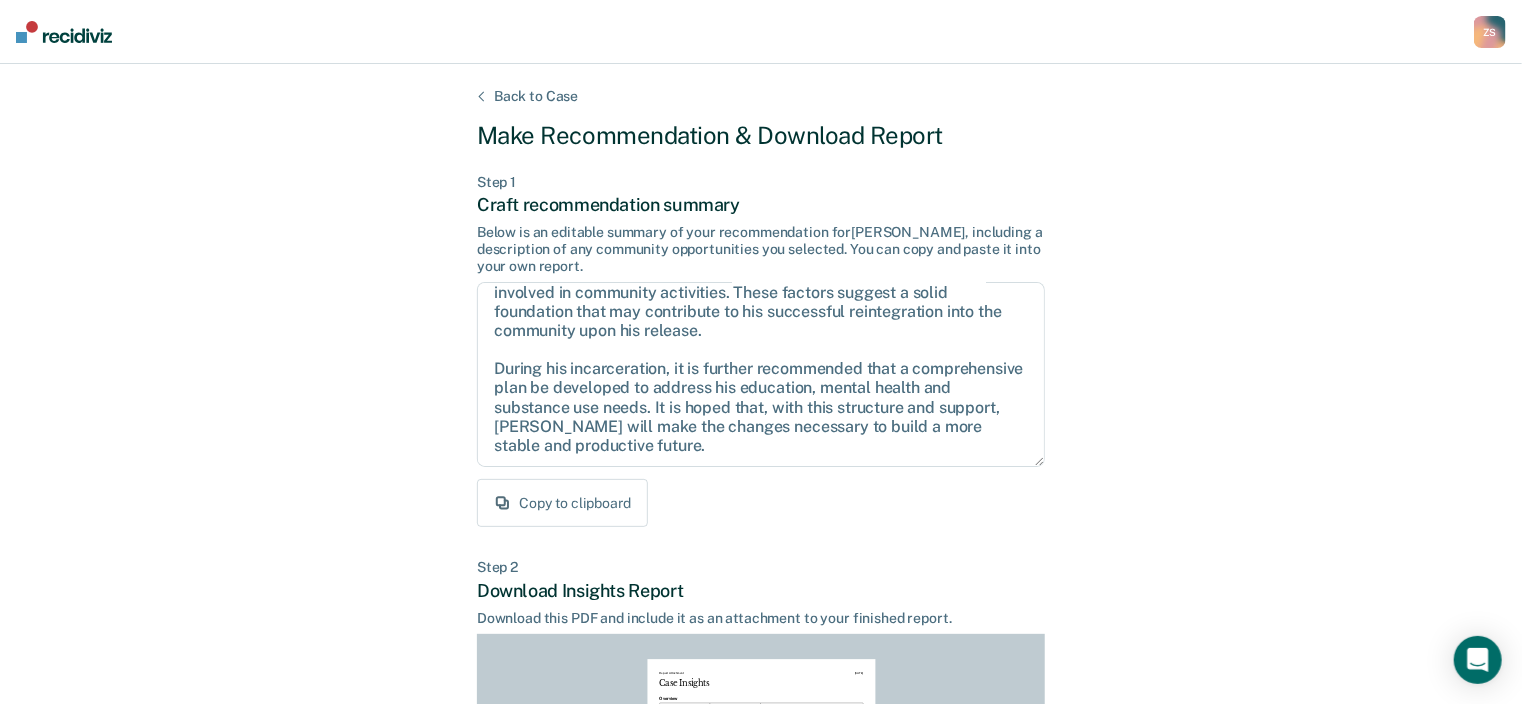 click on "Z S" at bounding box center (1490, 32) 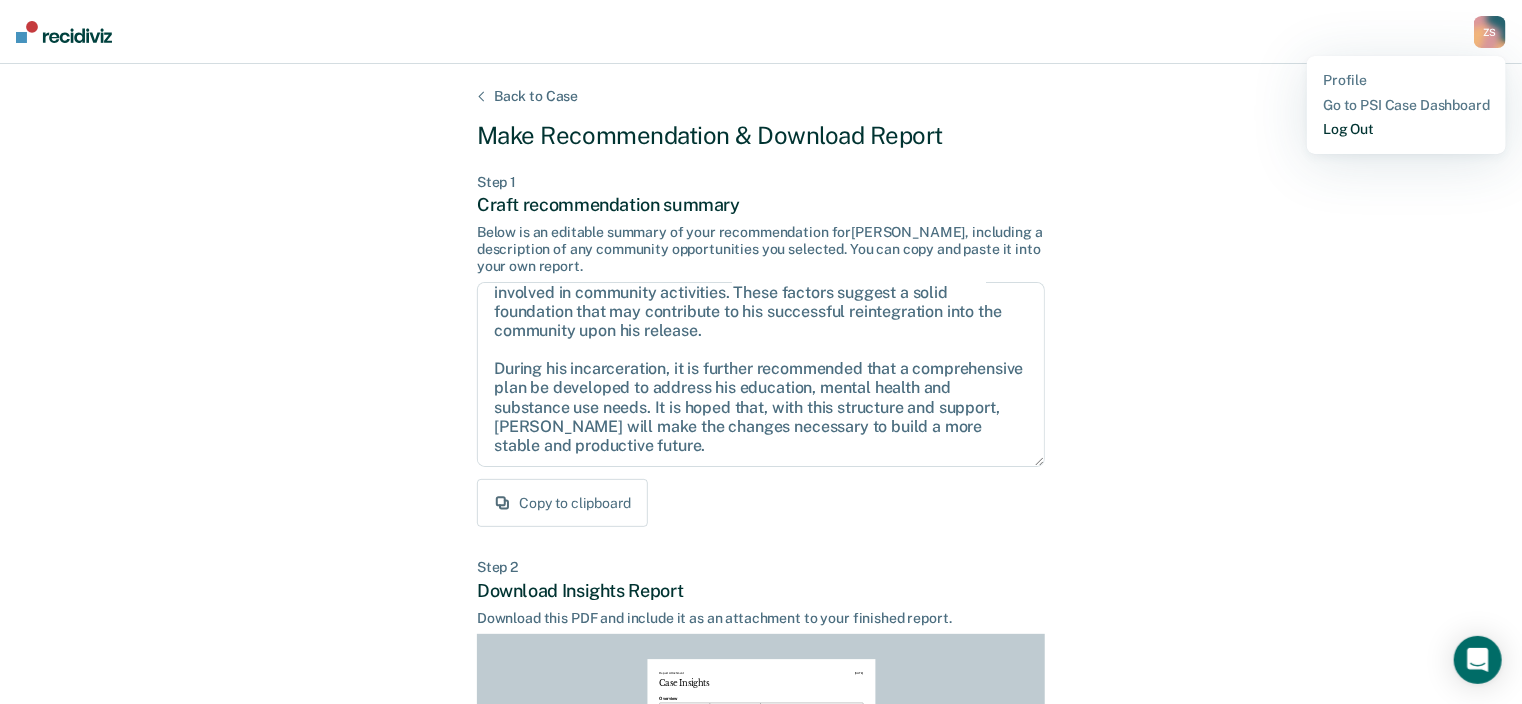 click on "Log Out" at bounding box center [1406, 129] 